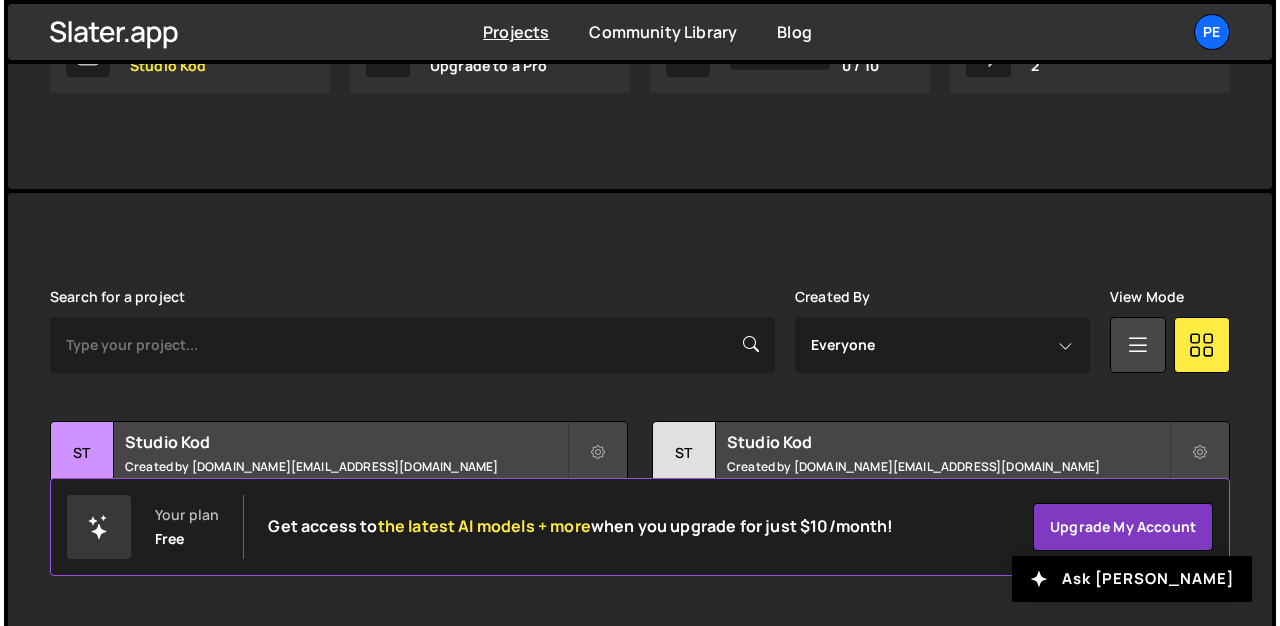 scroll, scrollTop: 403, scrollLeft: 0, axis: vertical 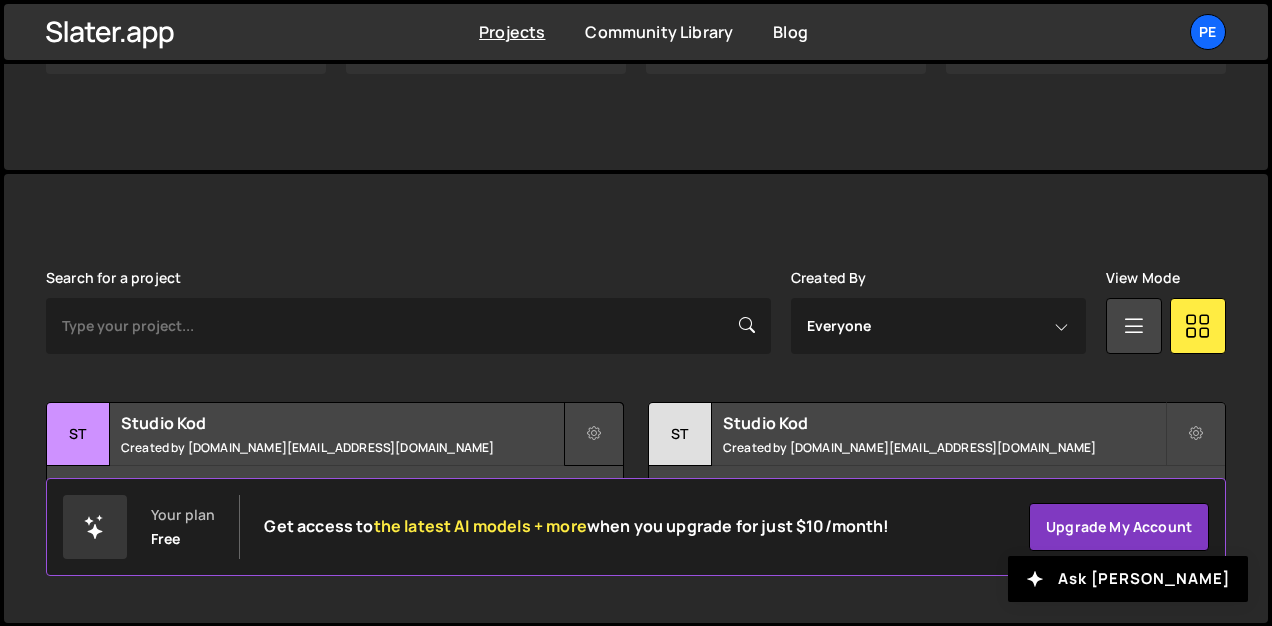 click at bounding box center (594, 434) 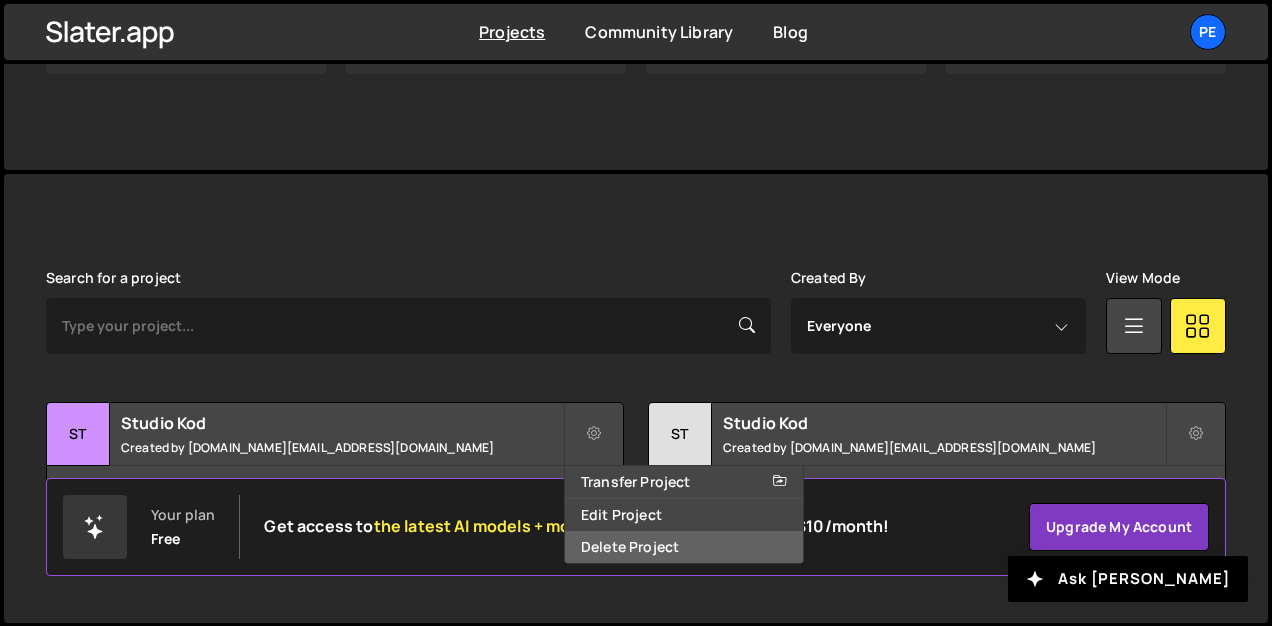 click on "Delete Project" at bounding box center (684, 547) 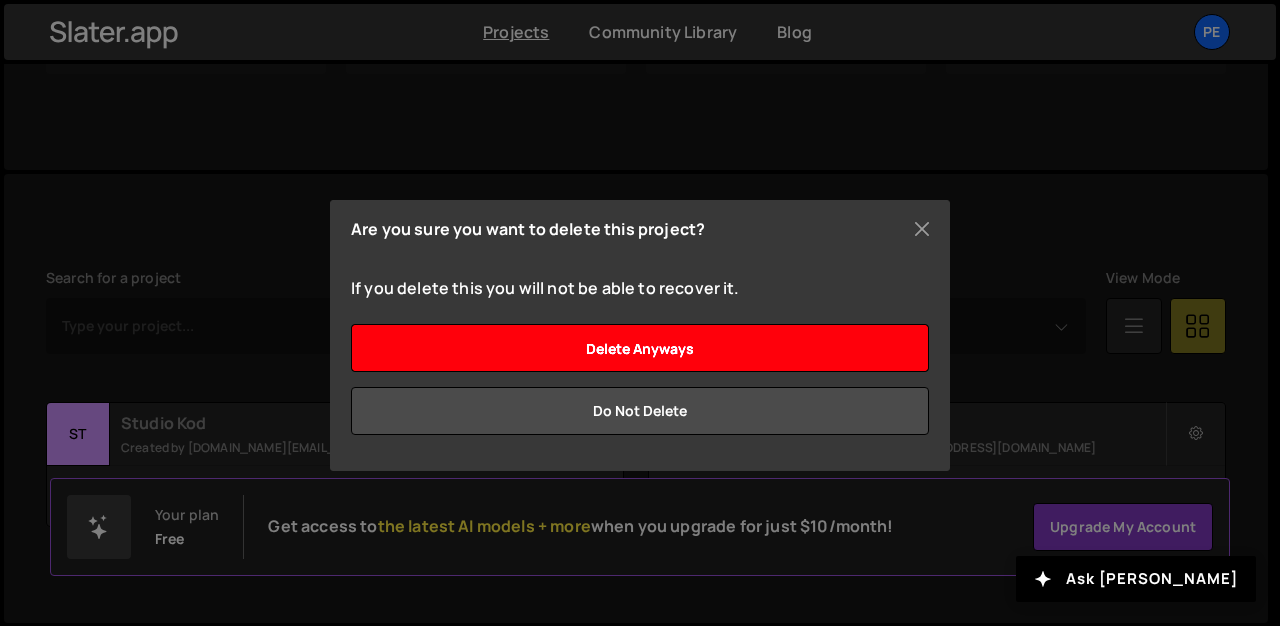 click on "Delete anyways" at bounding box center [640, 348] 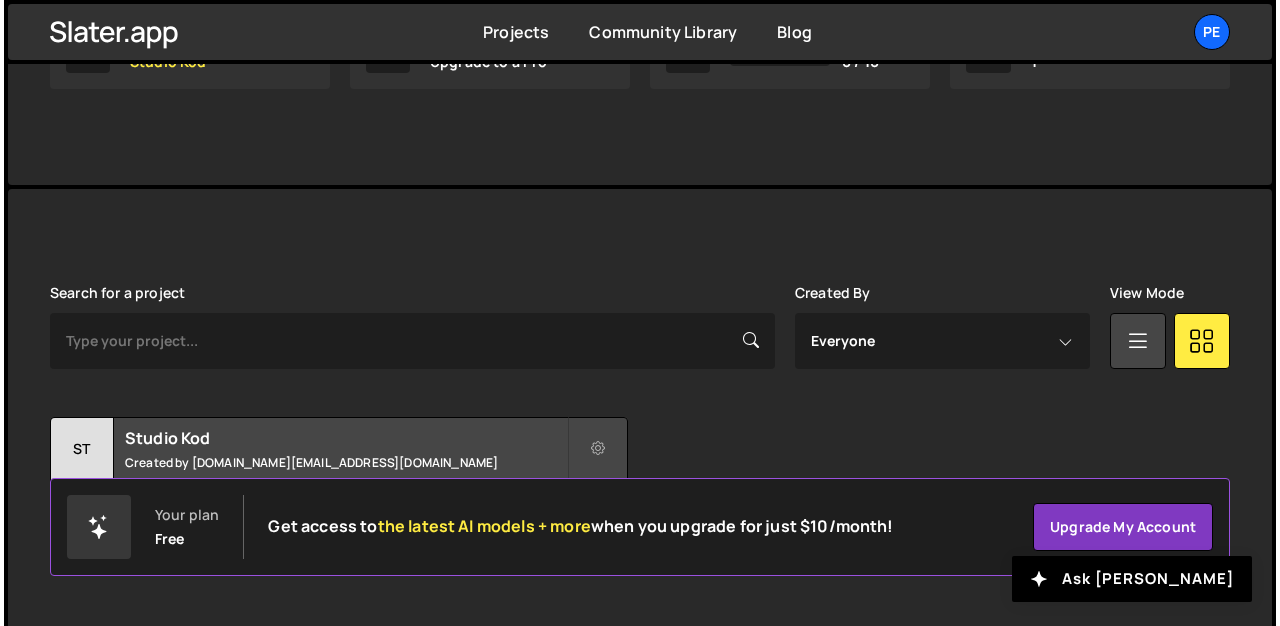 scroll, scrollTop: 403, scrollLeft: 0, axis: vertical 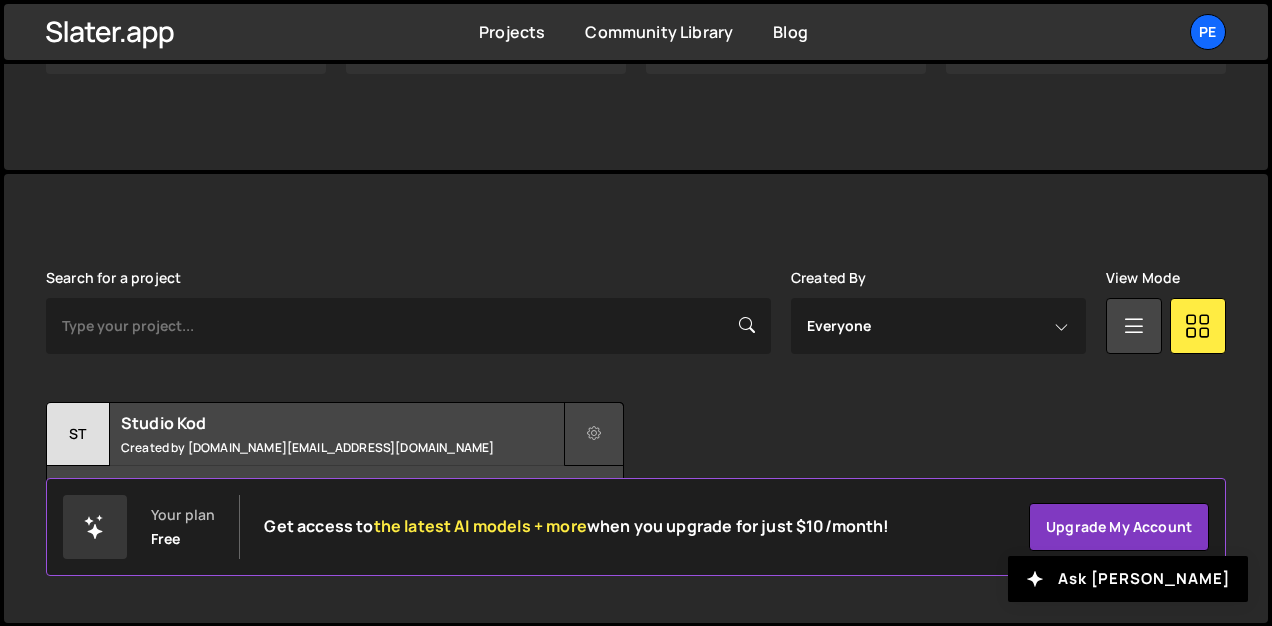click at bounding box center [594, 434] 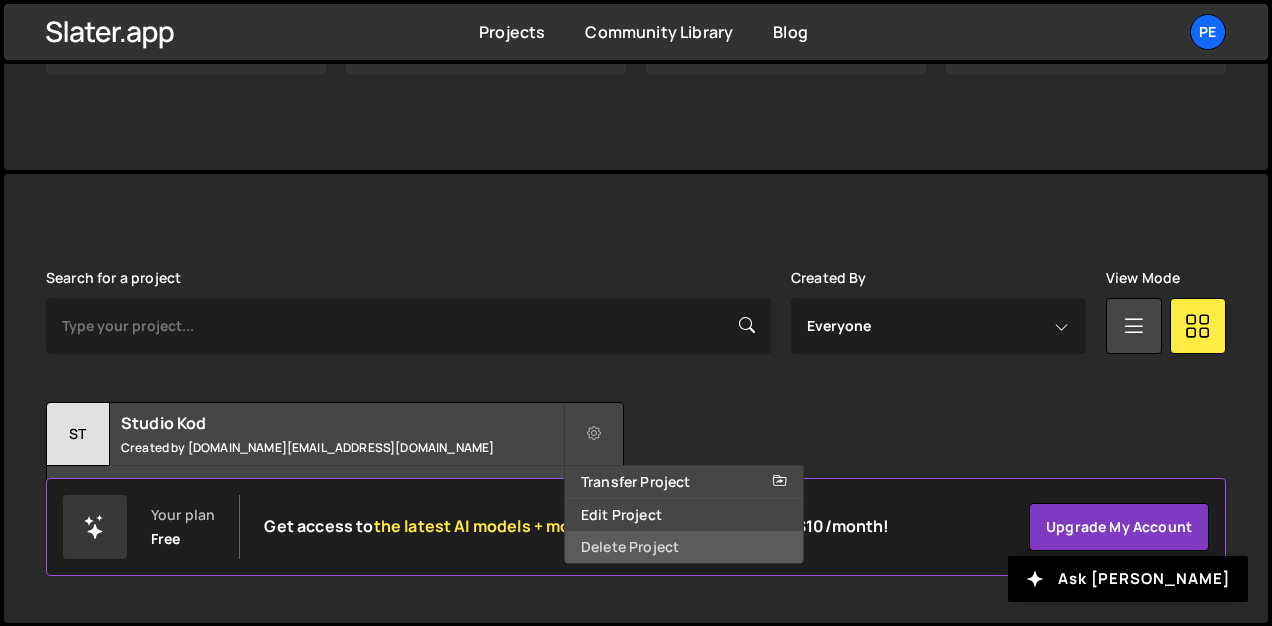 click on "Delete Project" at bounding box center [684, 547] 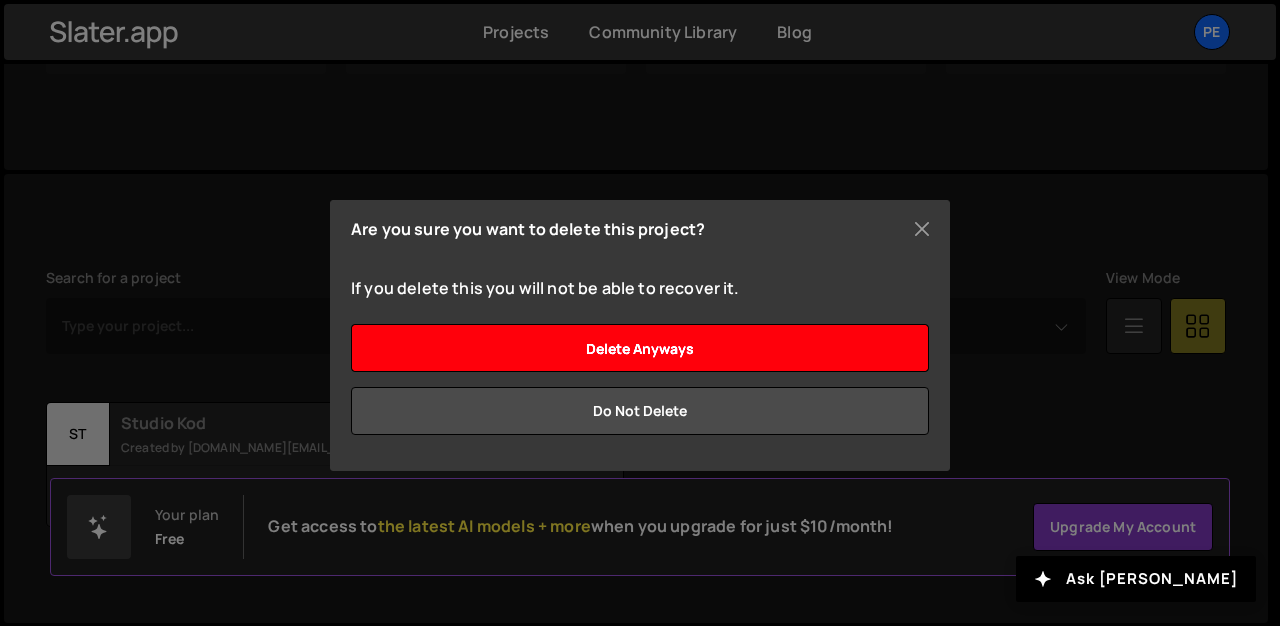 click on "Delete anyways" at bounding box center (640, 348) 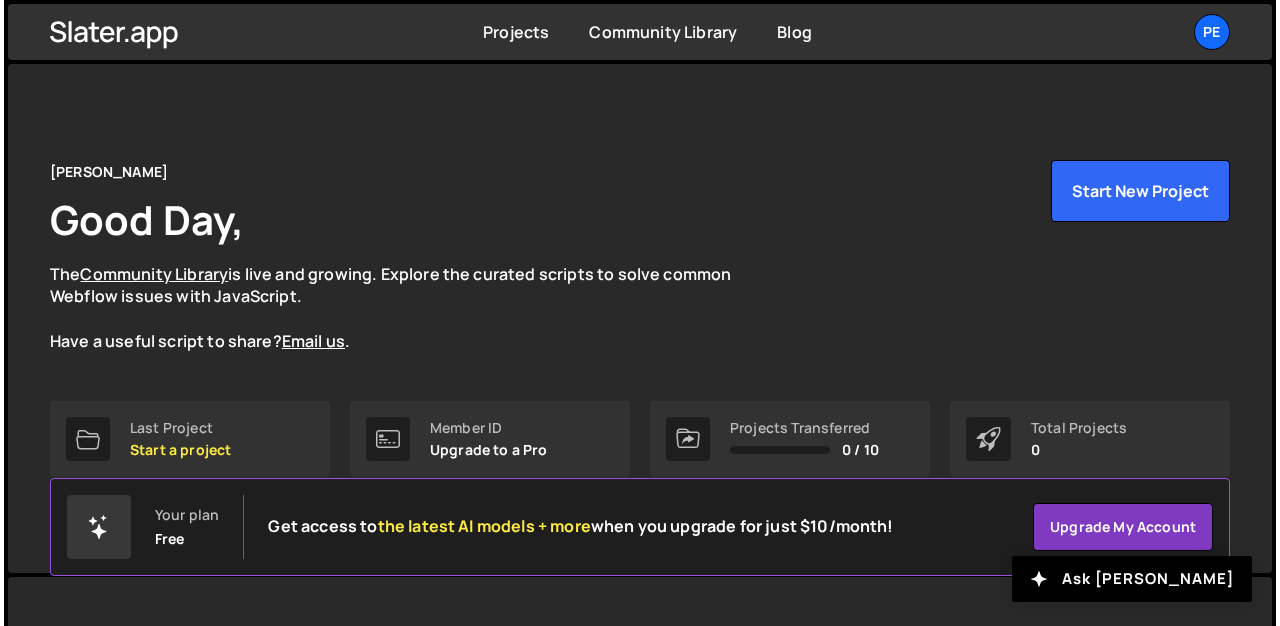 scroll, scrollTop: 0, scrollLeft: 0, axis: both 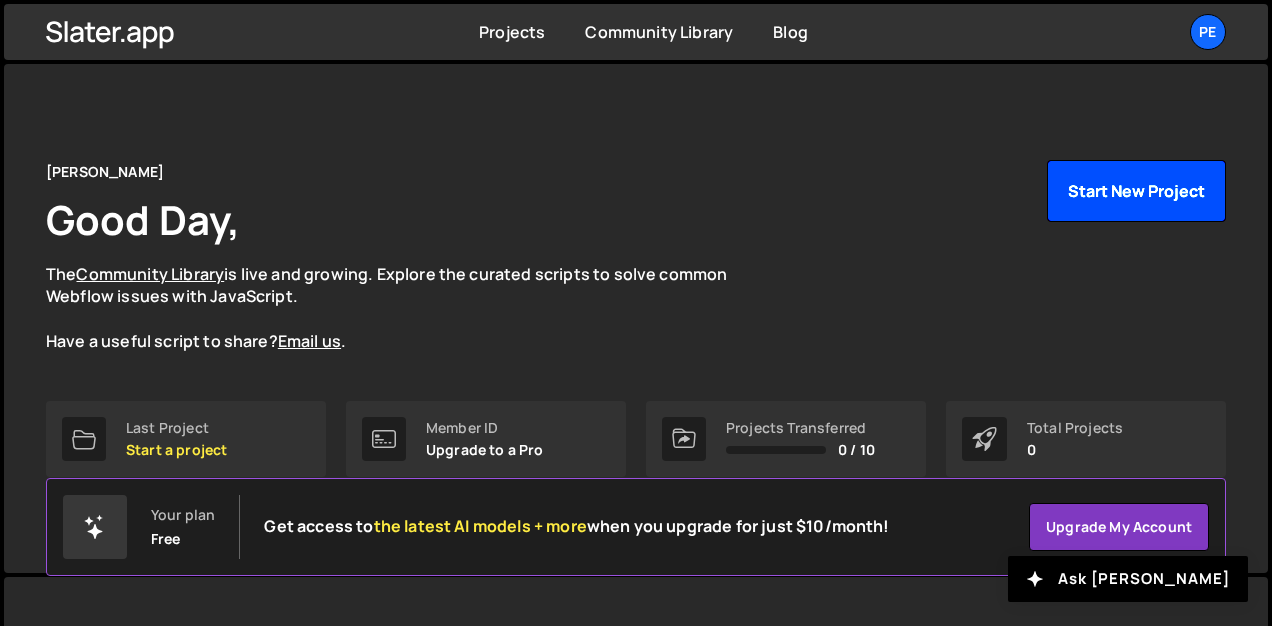 click on "Start New Project" at bounding box center [1136, 191] 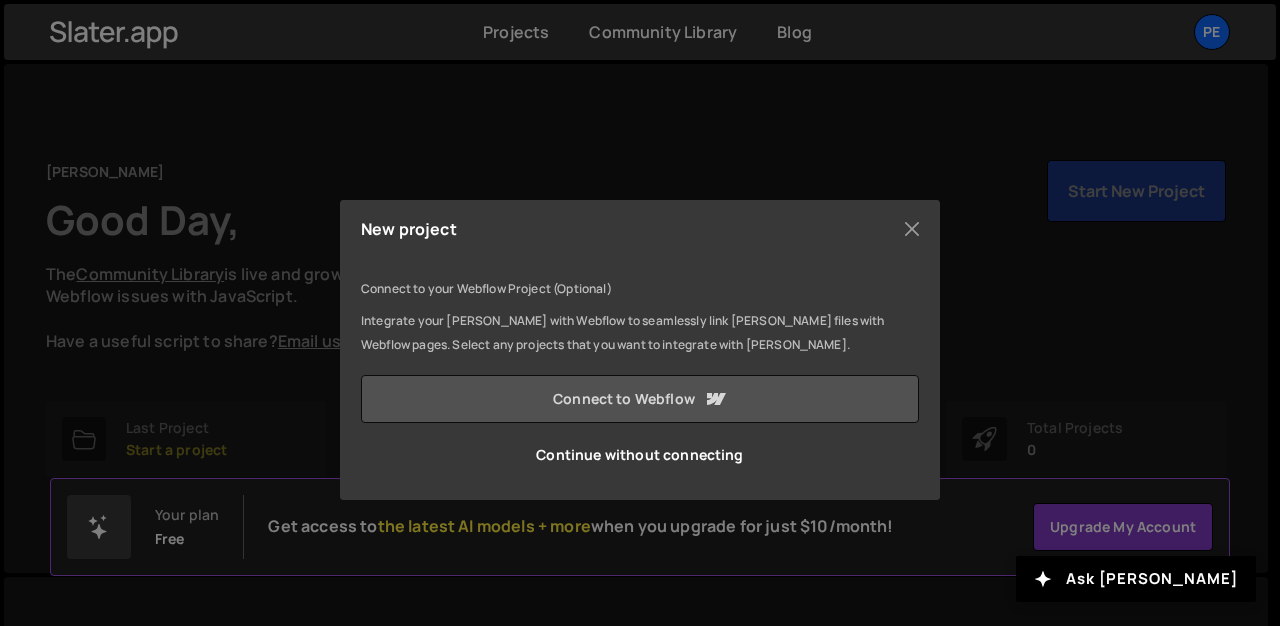 click on "Connect to Webflow" at bounding box center [640, 399] 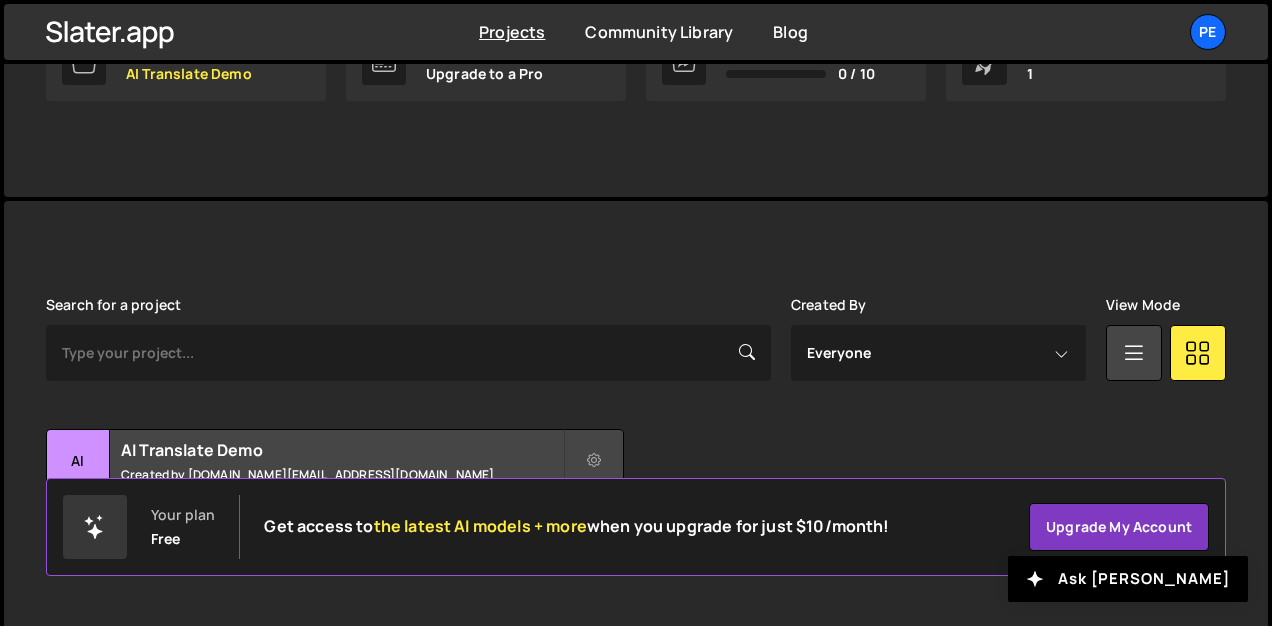 scroll, scrollTop: 403, scrollLeft: 0, axis: vertical 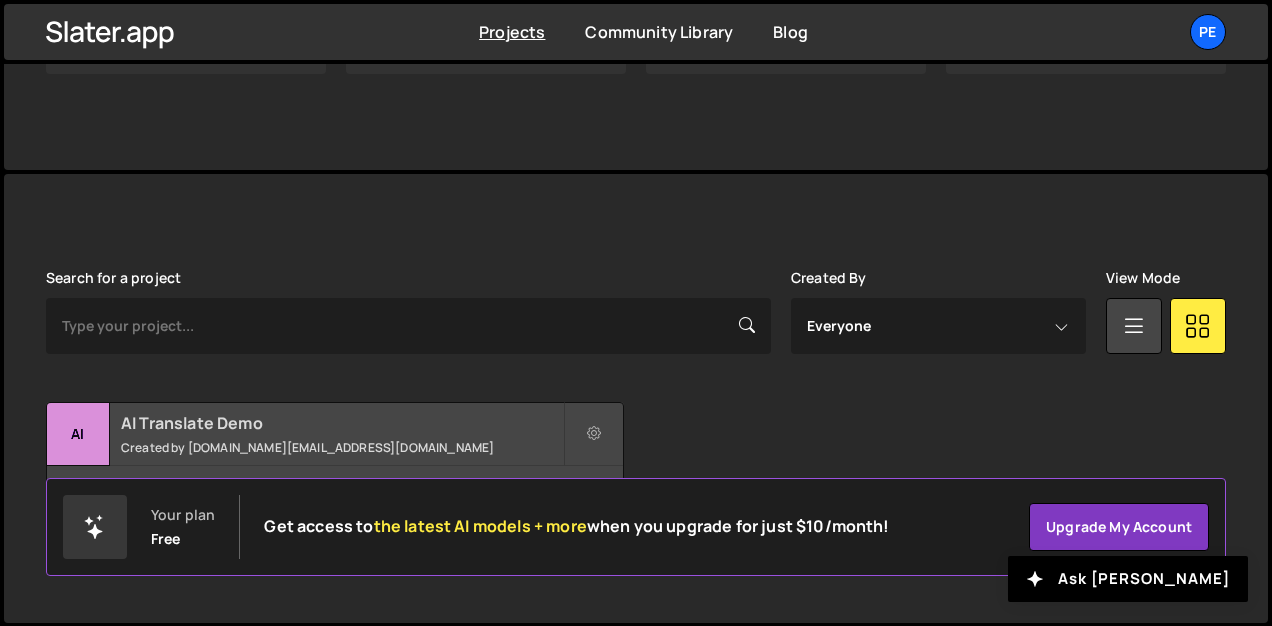 click on "AI Translate Demo" at bounding box center (342, 423) 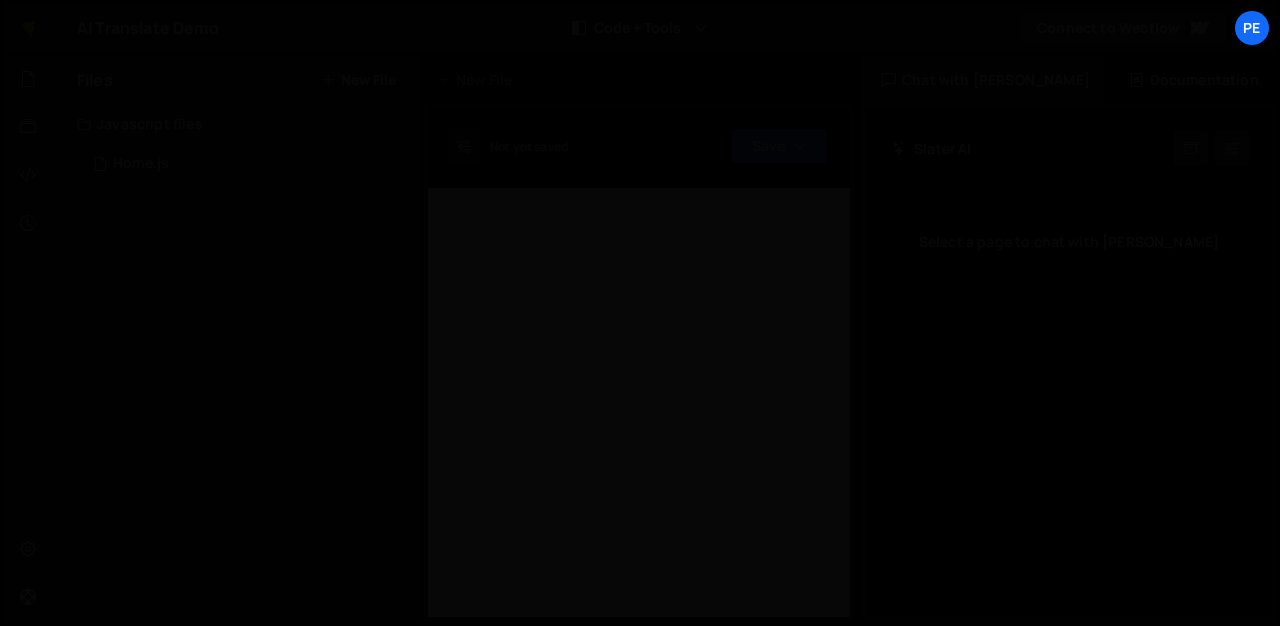 scroll, scrollTop: 0, scrollLeft: 0, axis: both 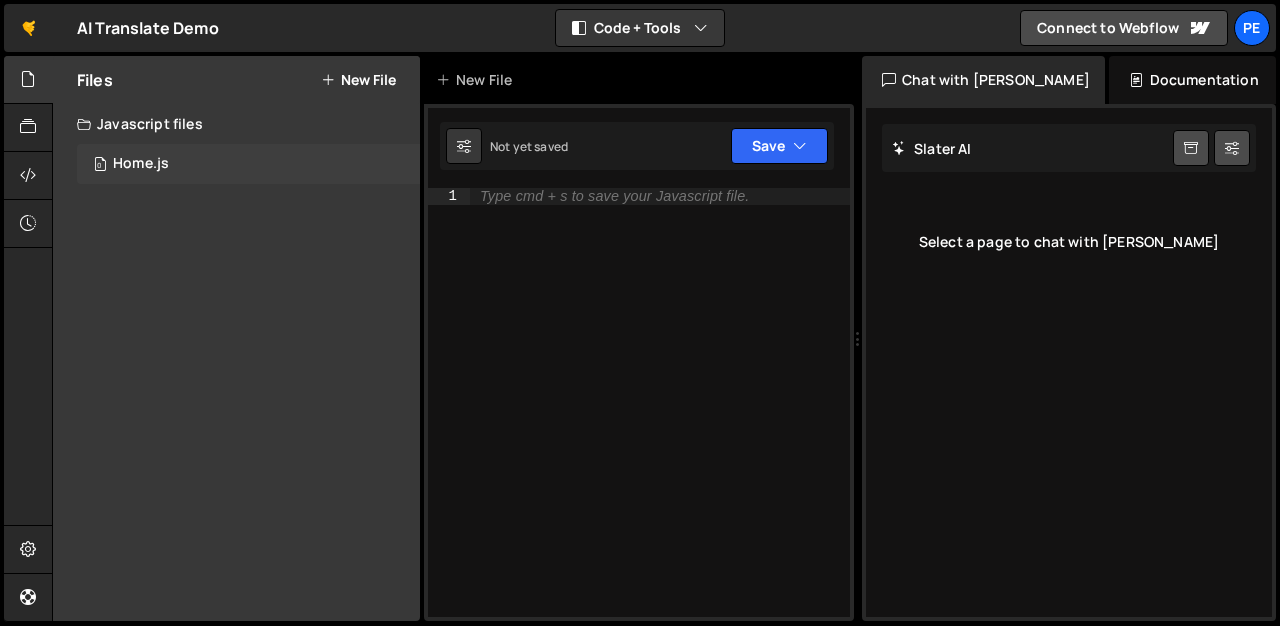 click on "Home.js" at bounding box center (141, 164) 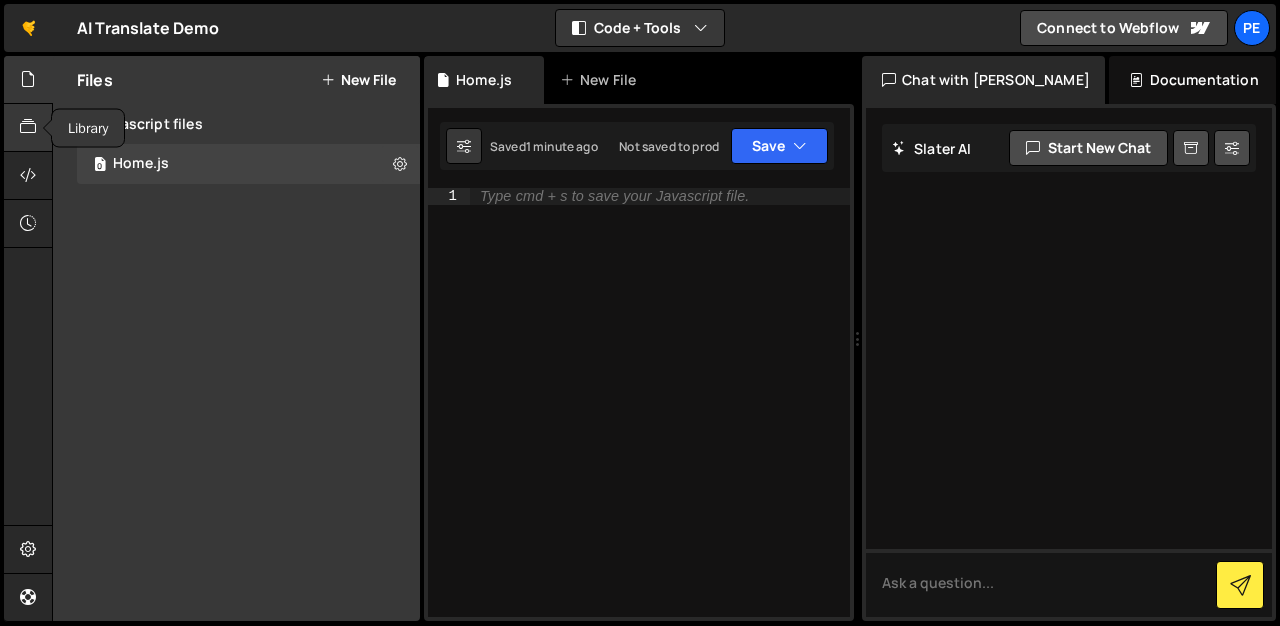 click at bounding box center (28, 128) 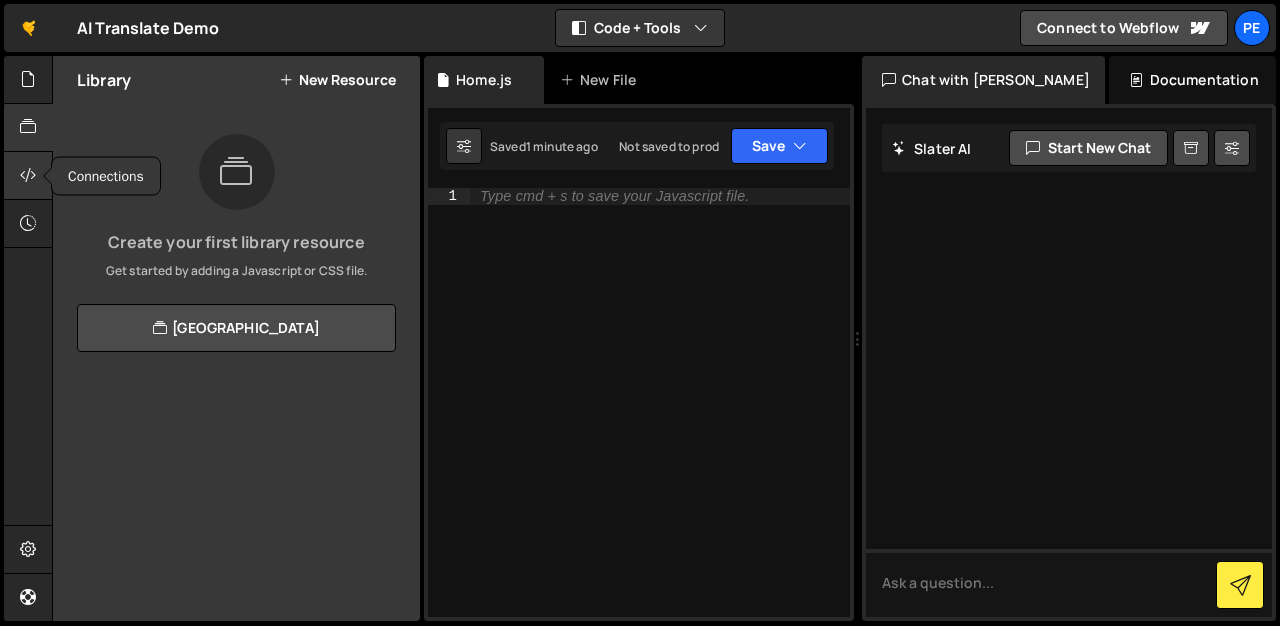 click at bounding box center [28, 176] 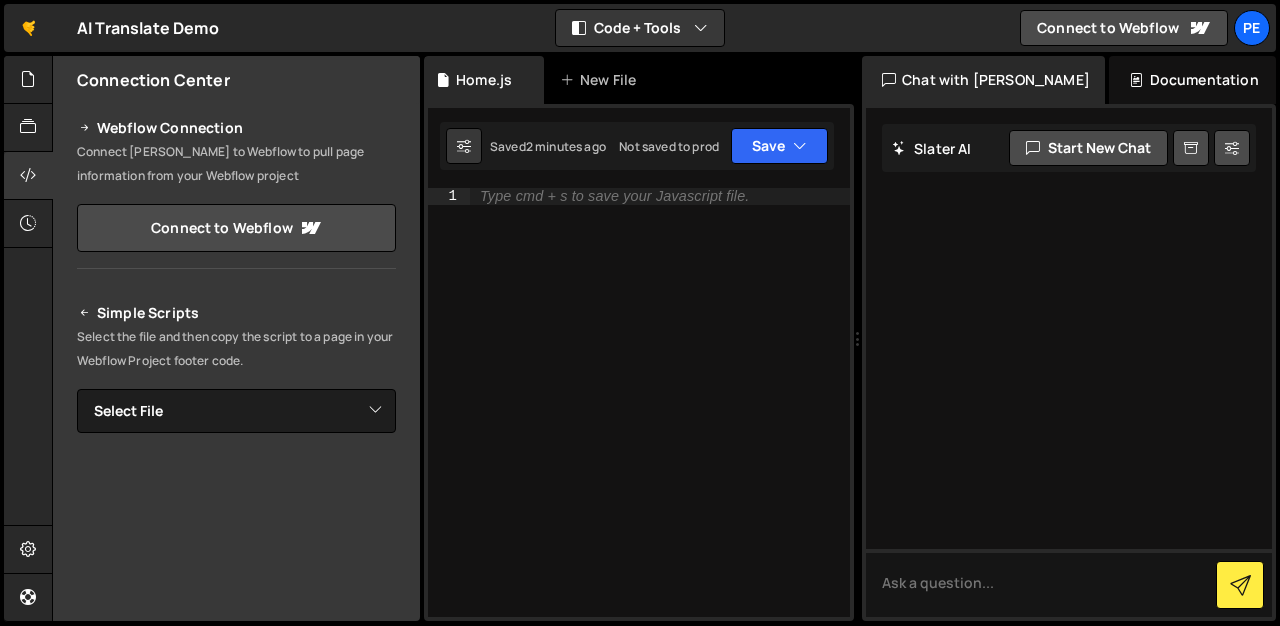 scroll, scrollTop: 5, scrollLeft: 0, axis: vertical 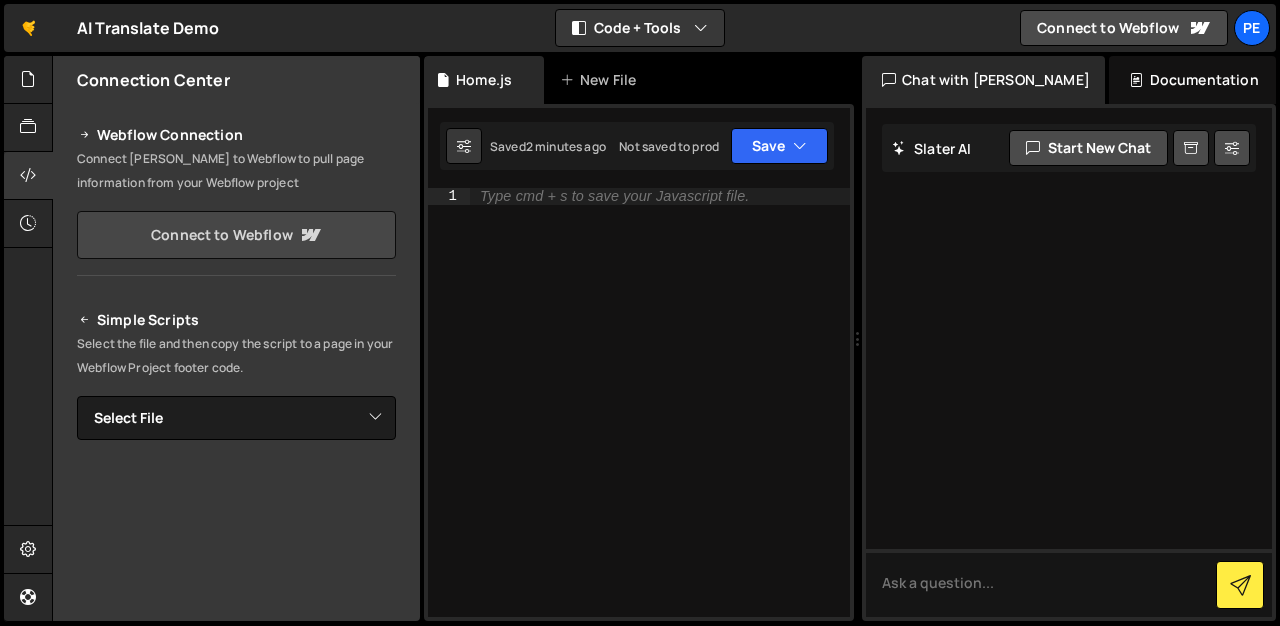 click on "Connect to Webflow" at bounding box center (236, 235) 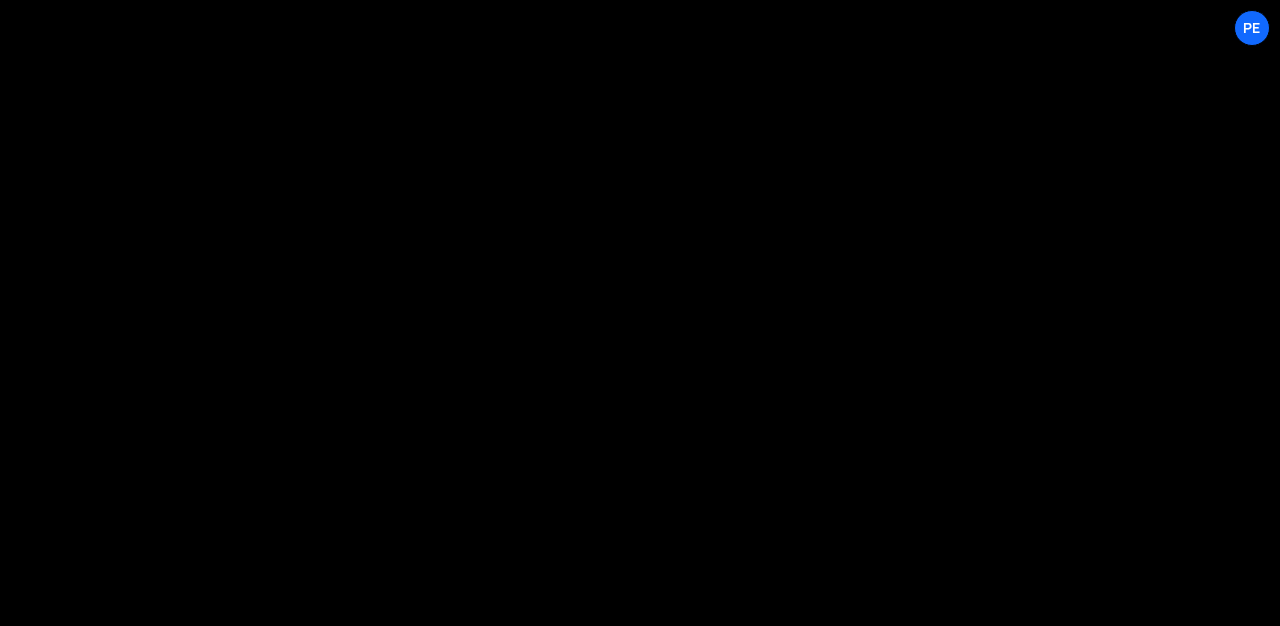 select on "6884aa49114ee66a926abfb0" 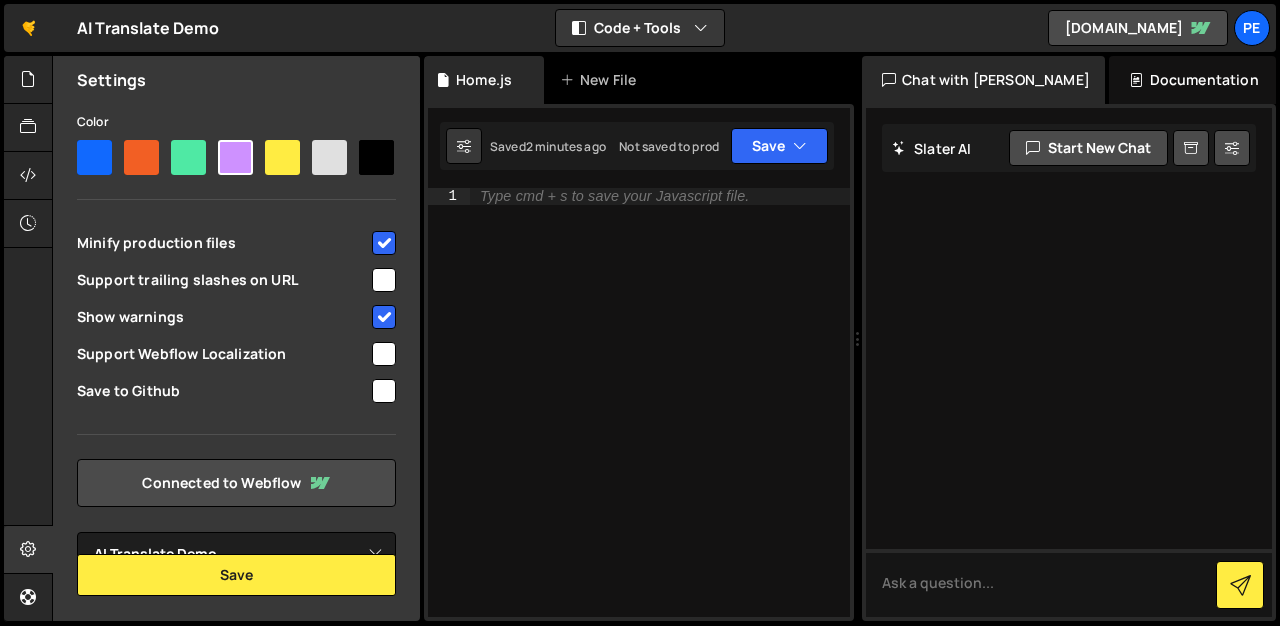scroll, scrollTop: 0, scrollLeft: 0, axis: both 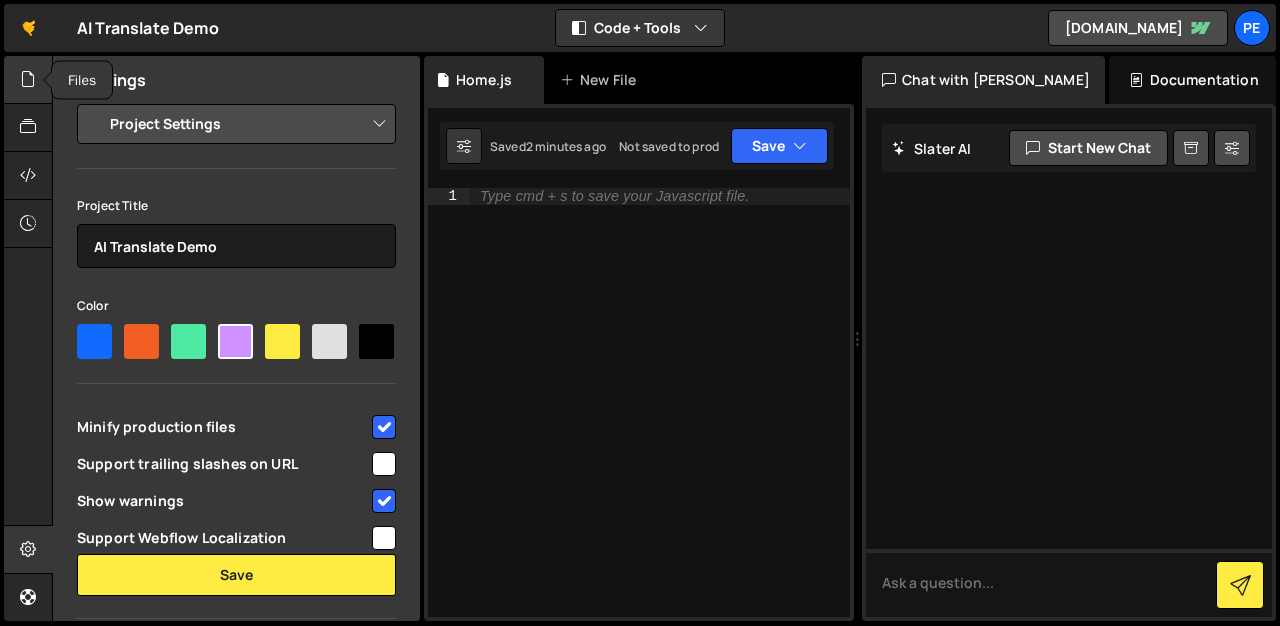 click at bounding box center [28, 79] 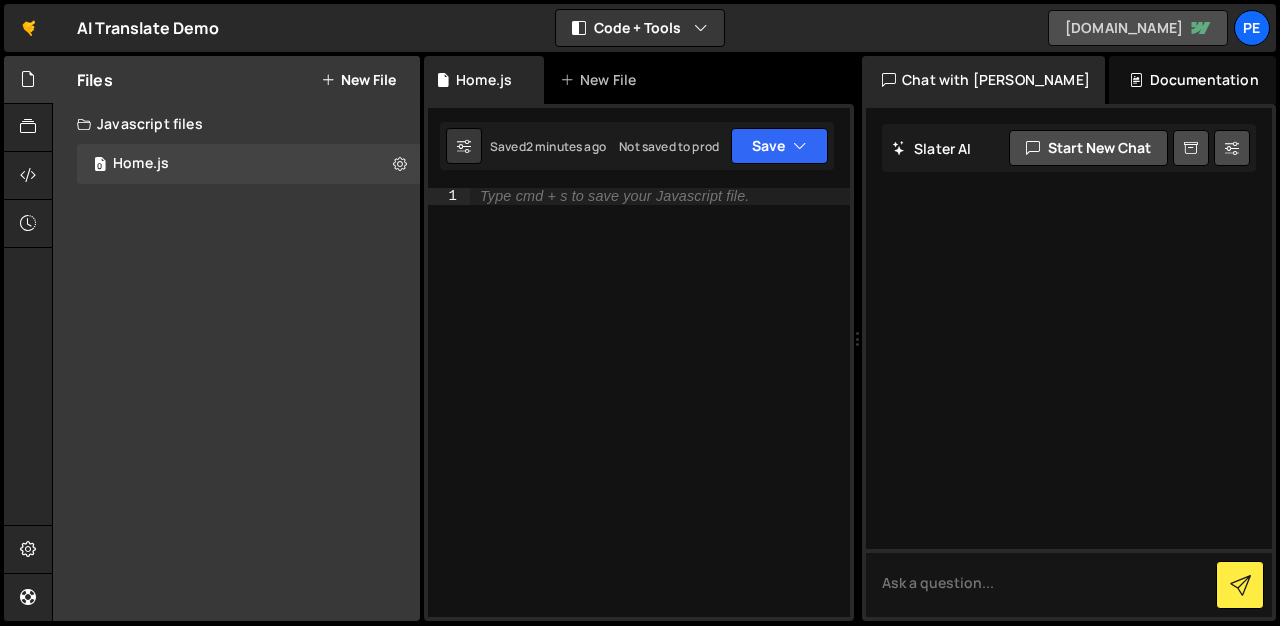 click on "[DOMAIN_NAME]" at bounding box center [1138, 28] 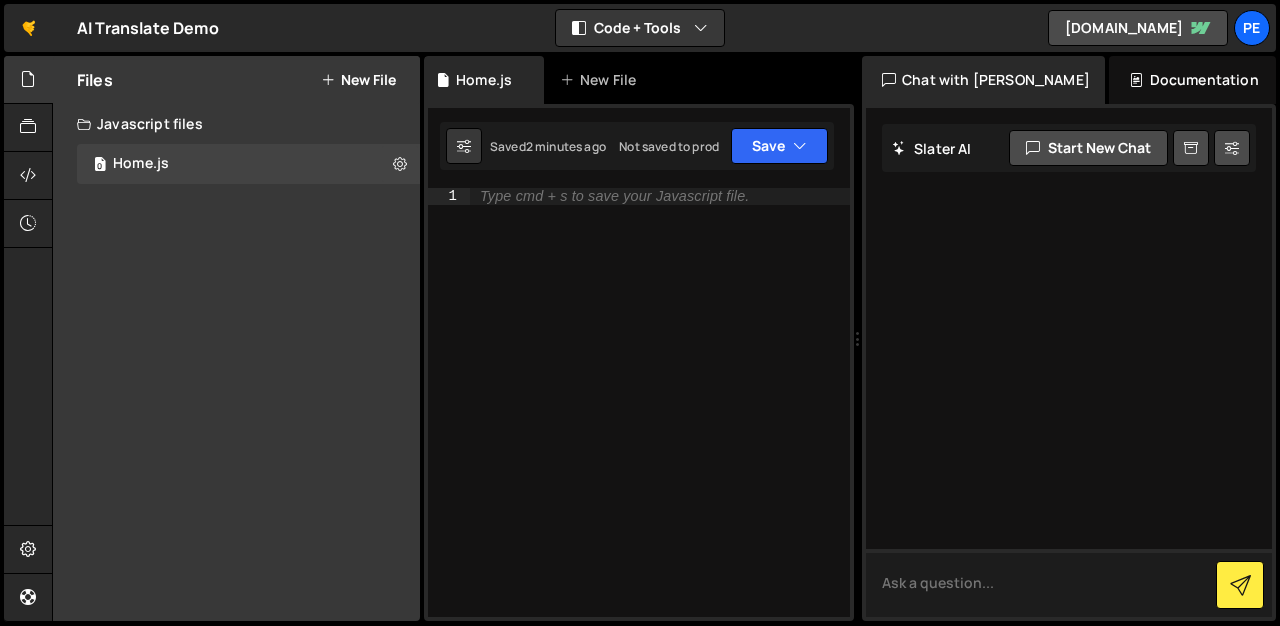 click at bounding box center [1069, 583] 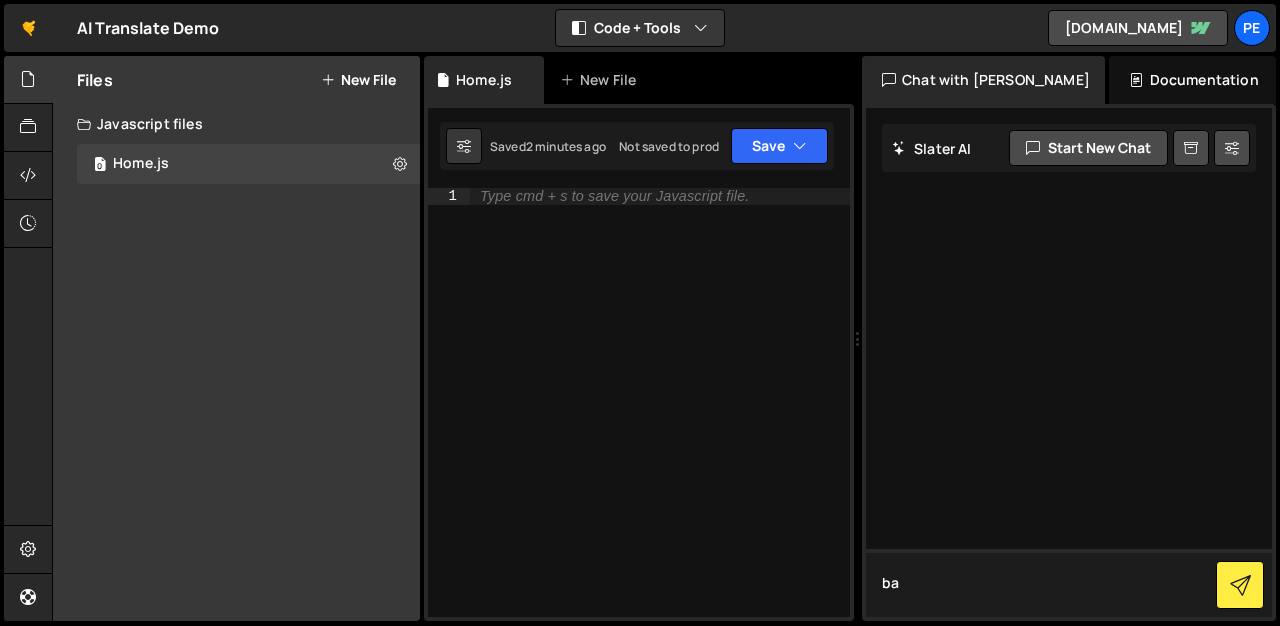 type on "b" 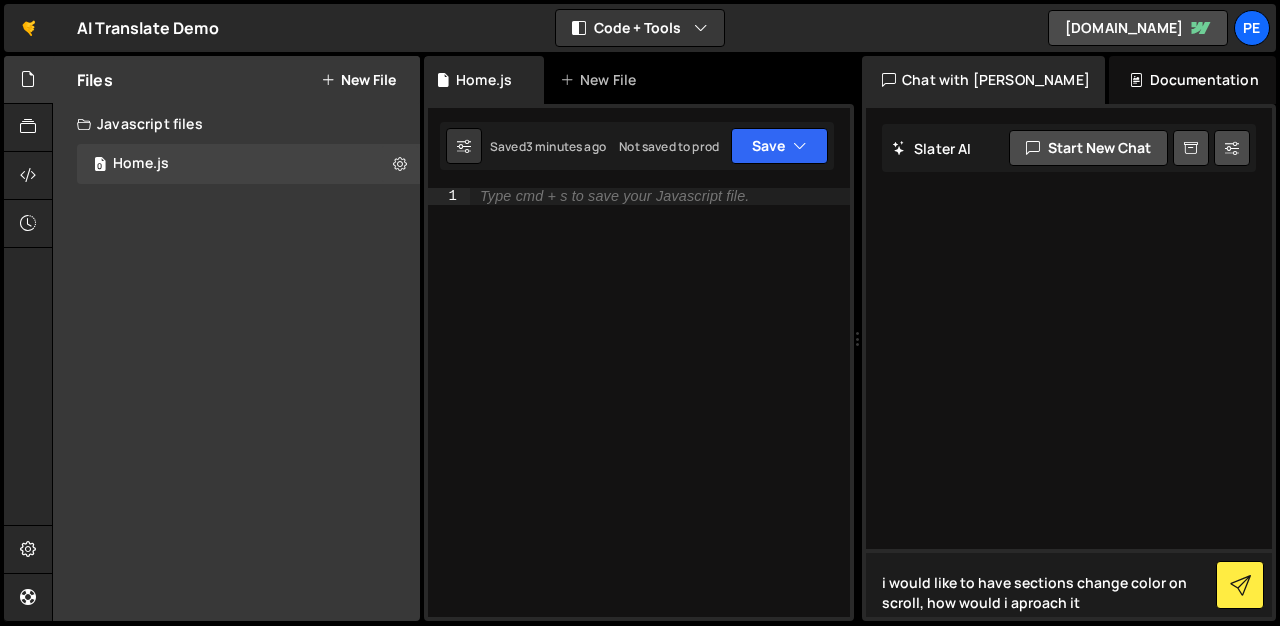 type on "i would like to have sections change color on scroll, how would i aproach it ?" 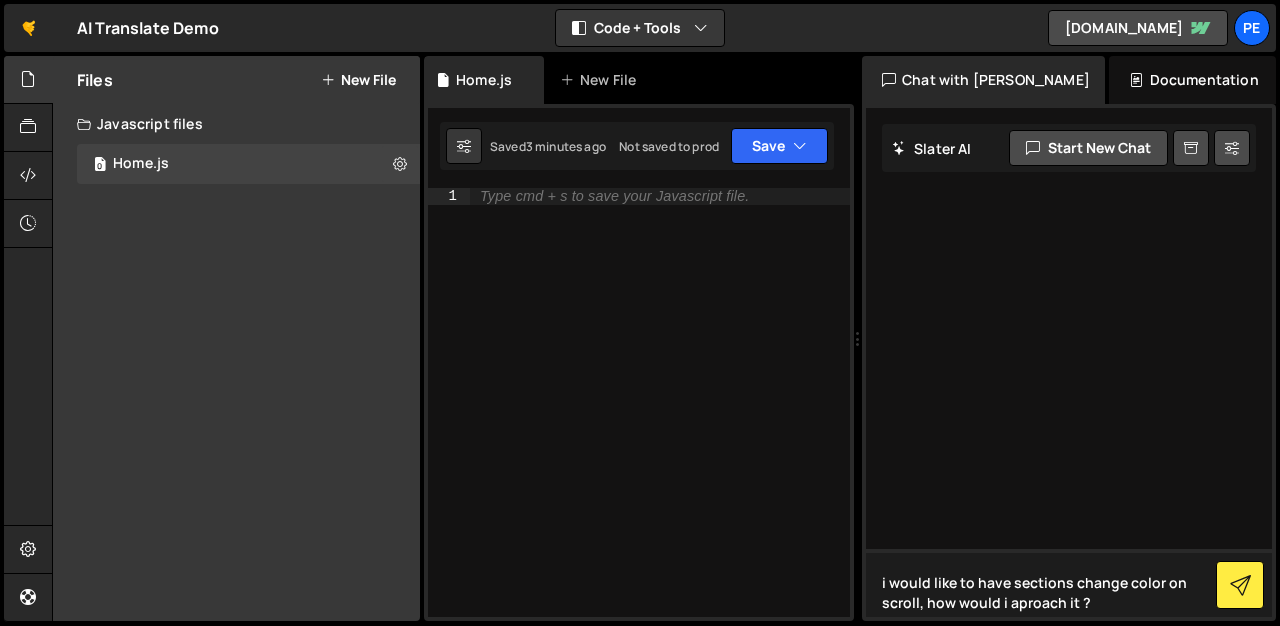 type 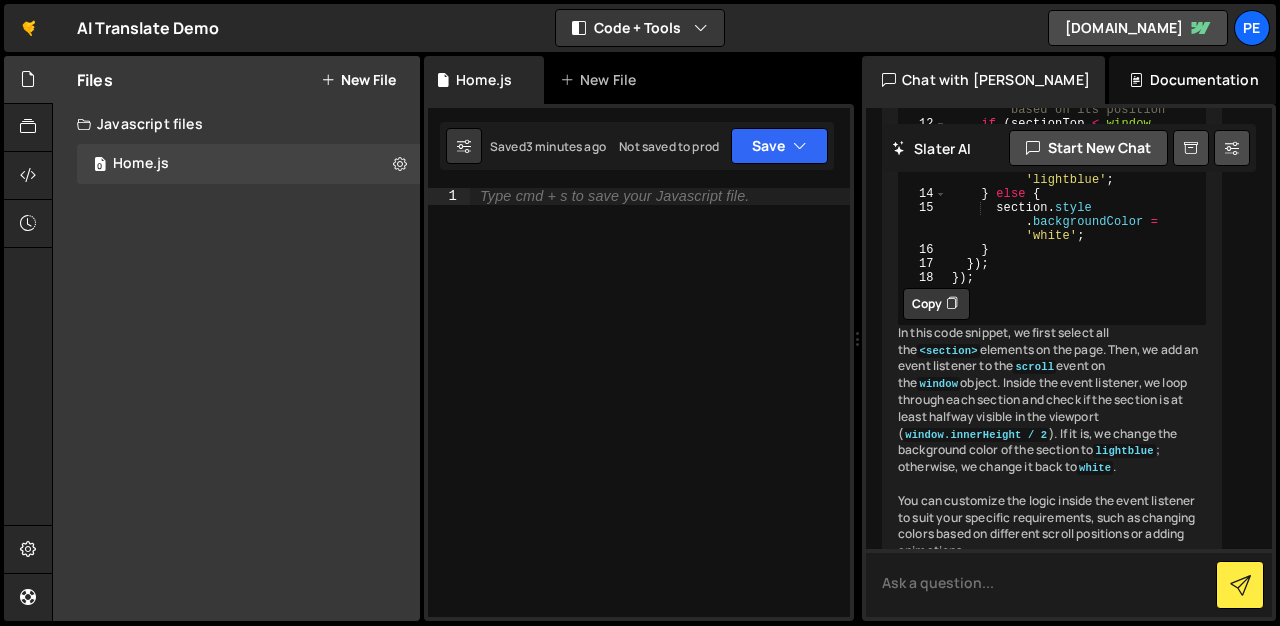 scroll, scrollTop: 702, scrollLeft: 0, axis: vertical 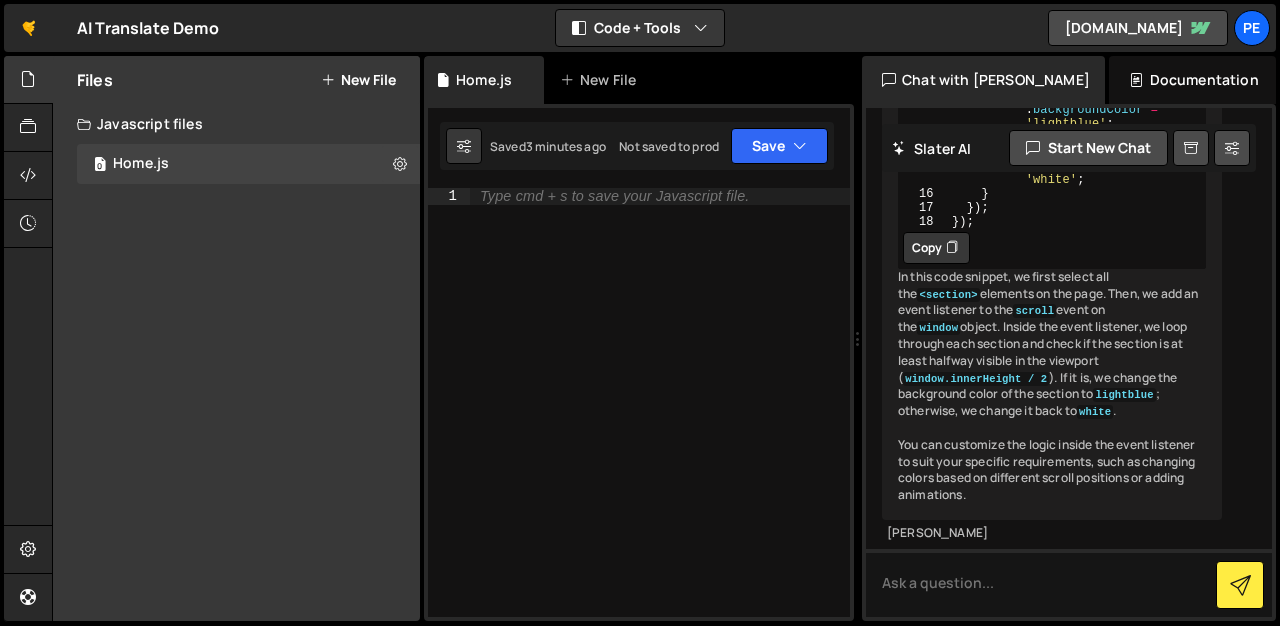 click at bounding box center (952, 248) 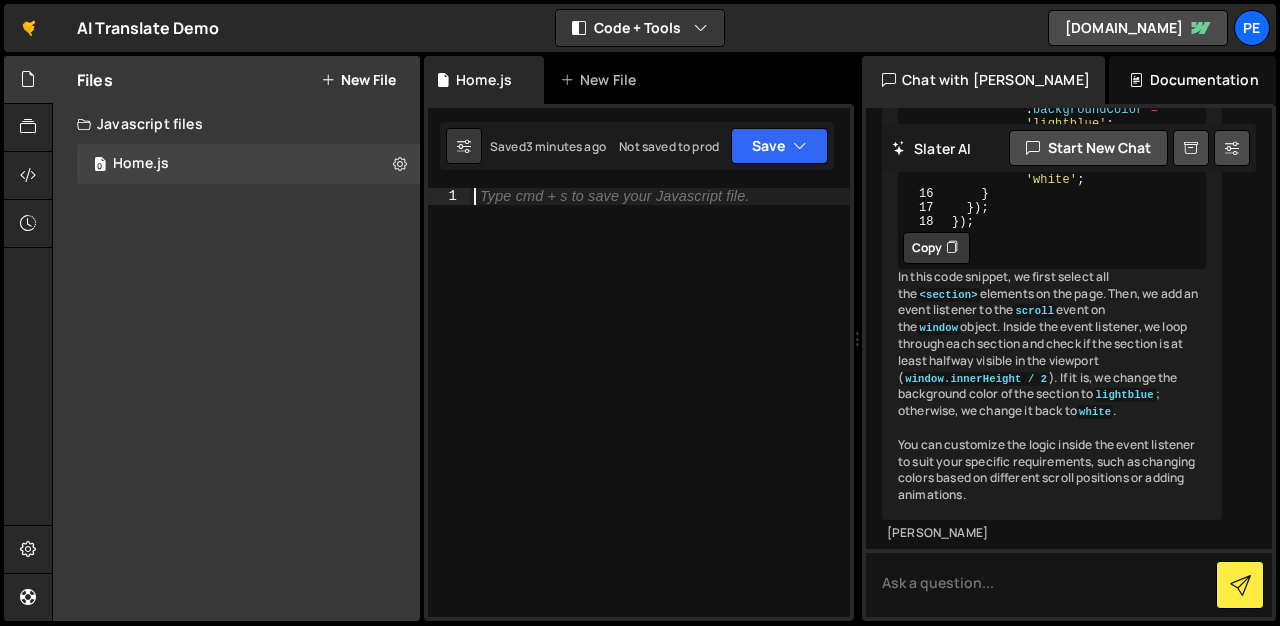 click on "Type cmd + s to save your Javascript file." at bounding box center (614, 196) 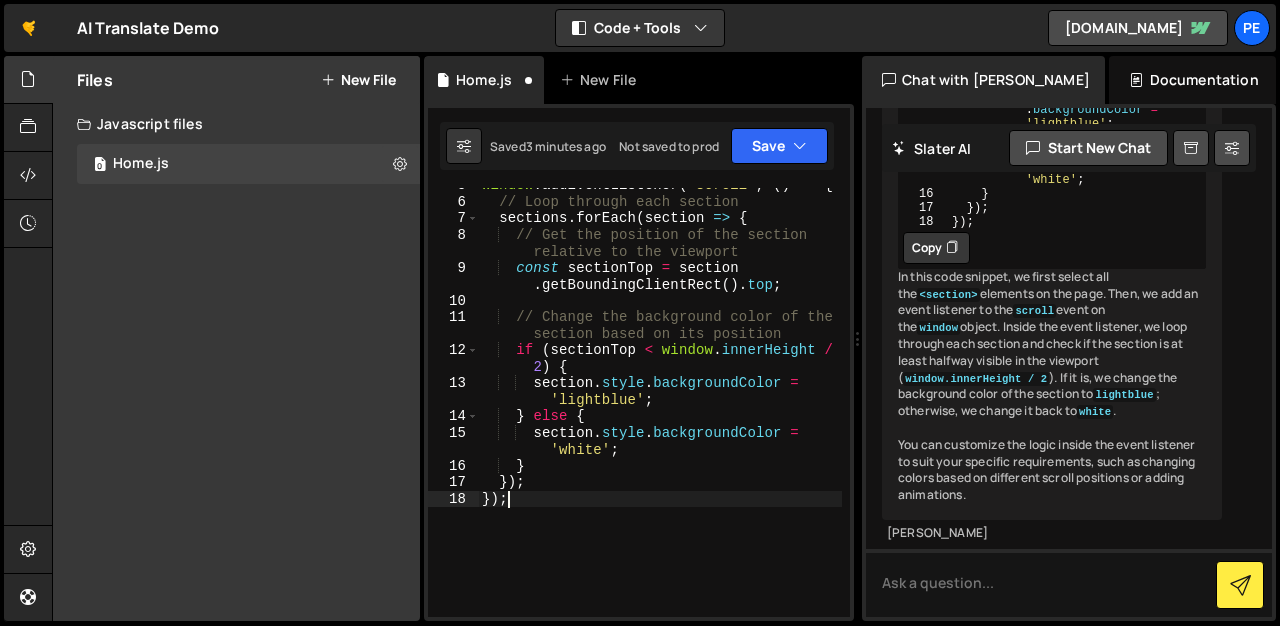 scroll, scrollTop: 13, scrollLeft: 0, axis: vertical 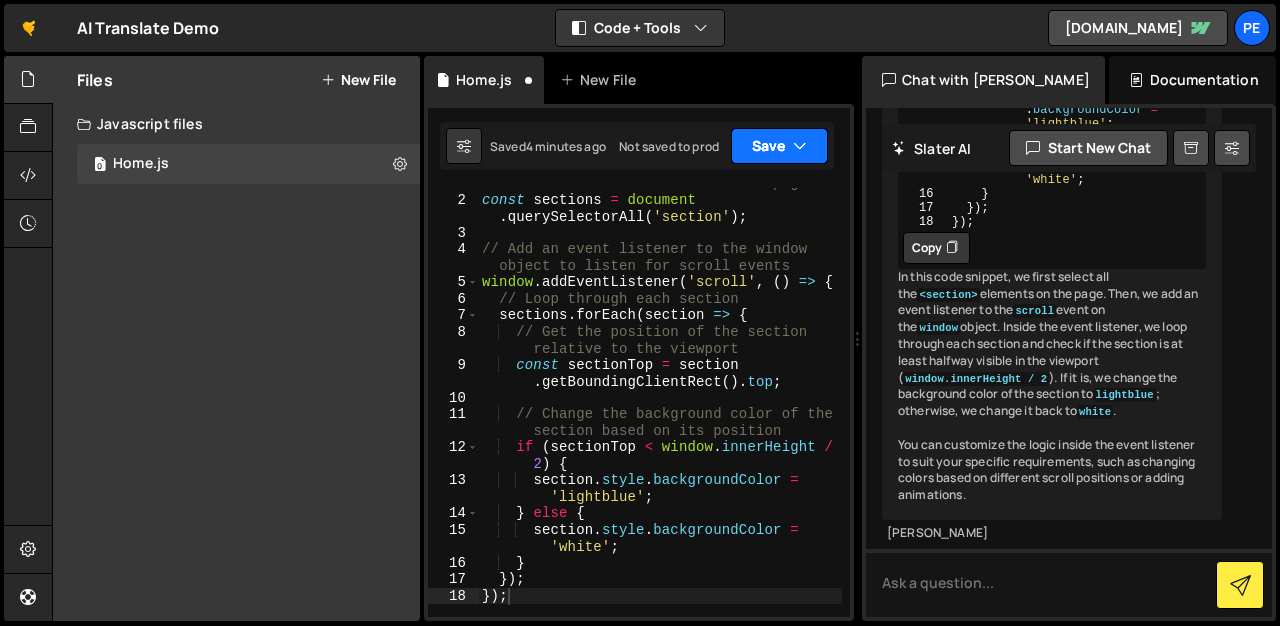click on "Save" at bounding box center (779, 146) 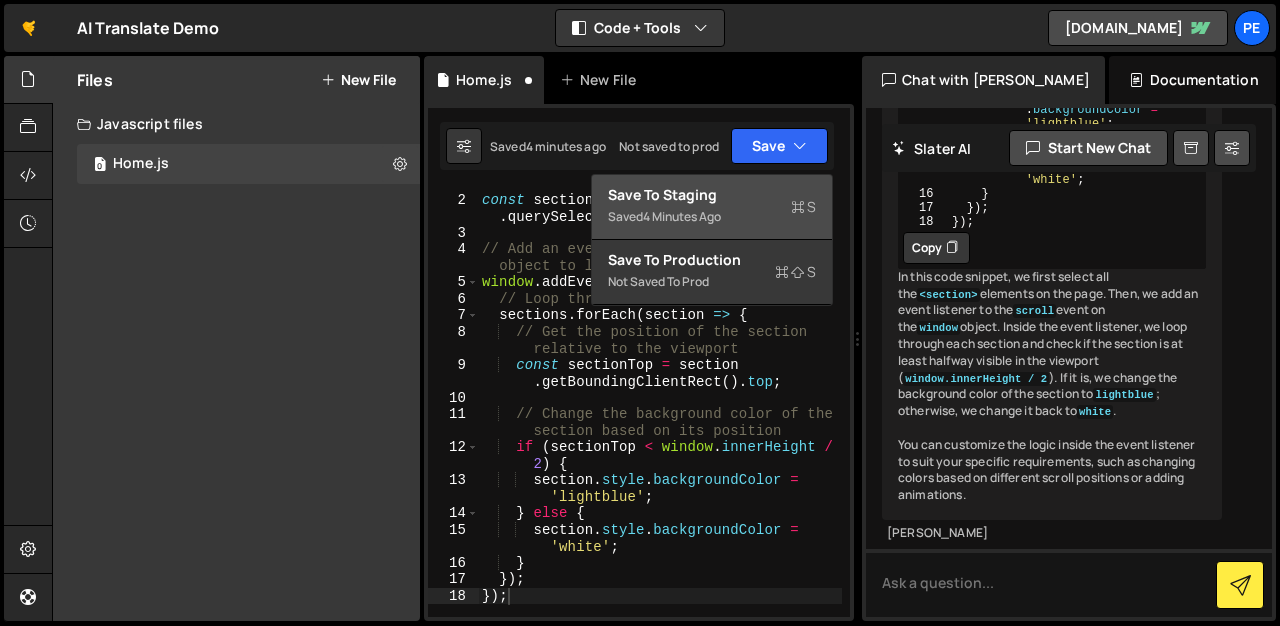 click on "Save to Staging
S" at bounding box center (712, 195) 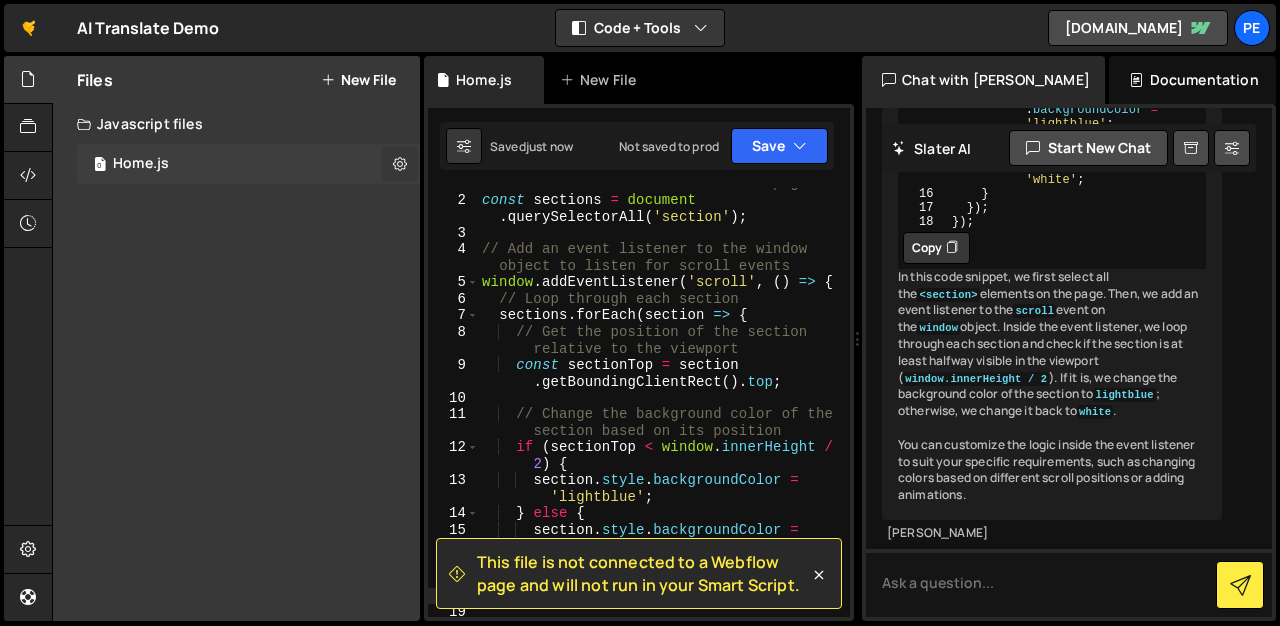click at bounding box center (400, 163) 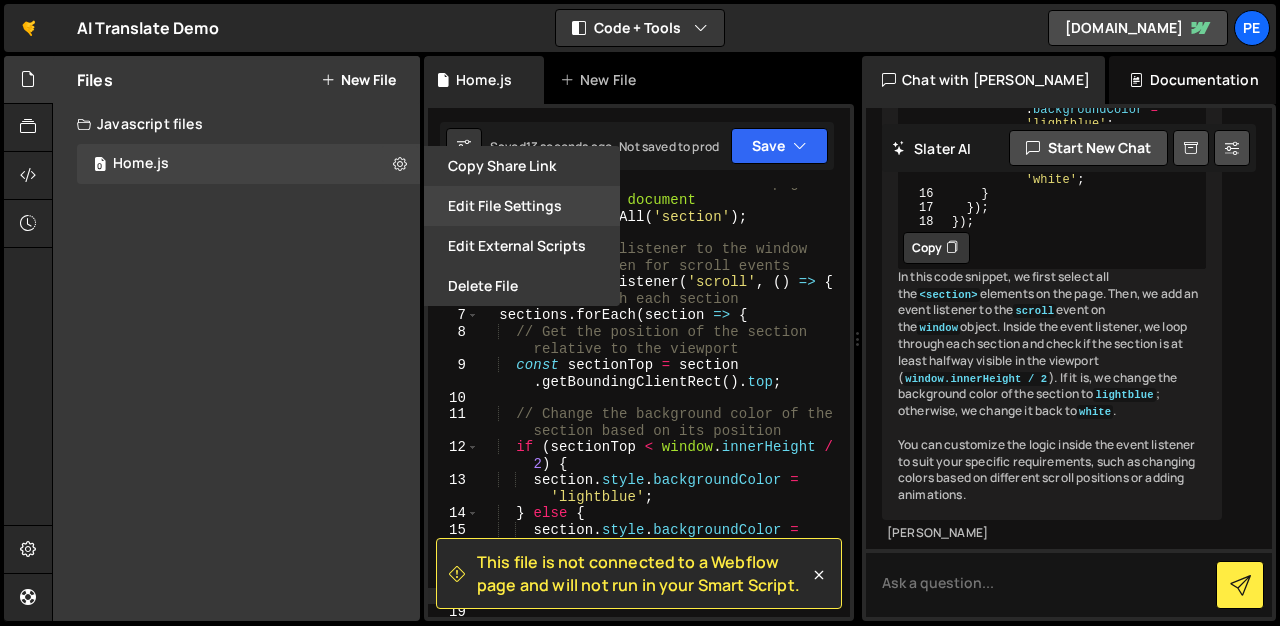 click on "Edit File Settings" at bounding box center (522, 206) 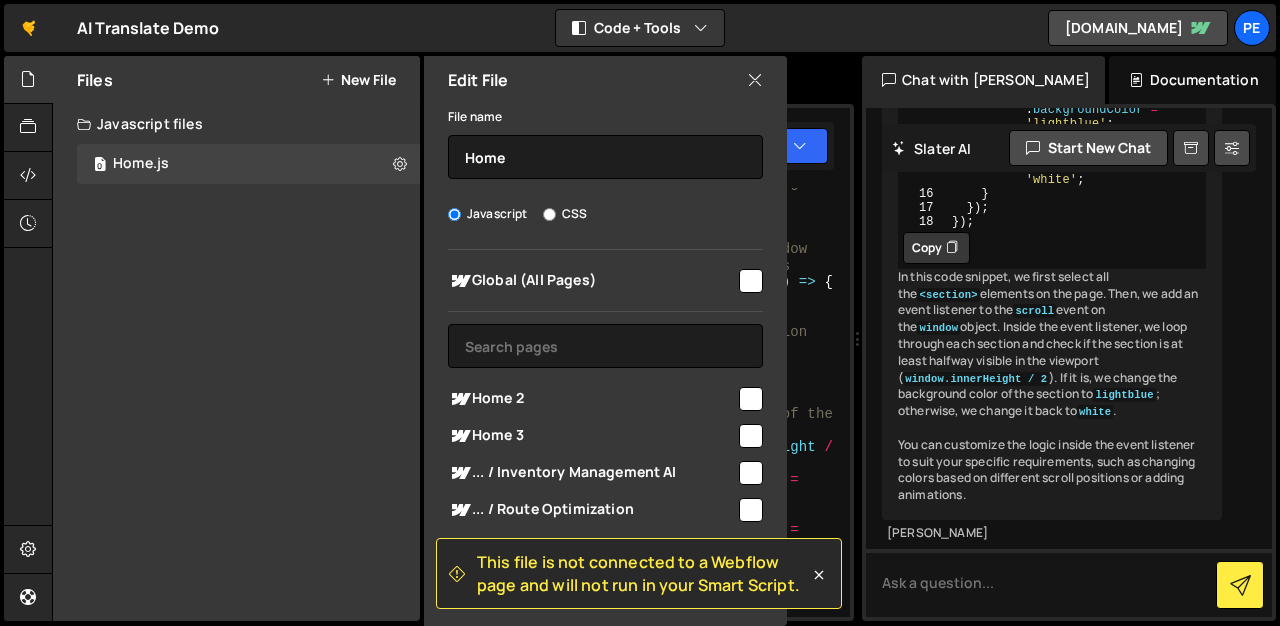 click at bounding box center (751, 281) 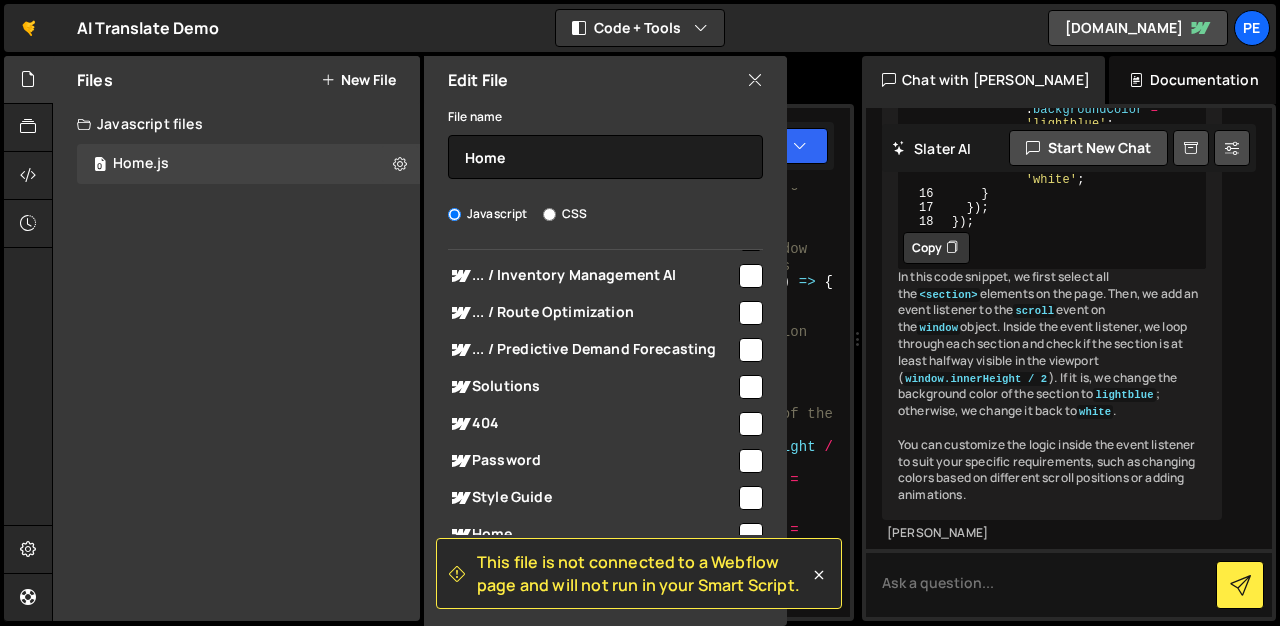 scroll, scrollTop: 244, scrollLeft: 0, axis: vertical 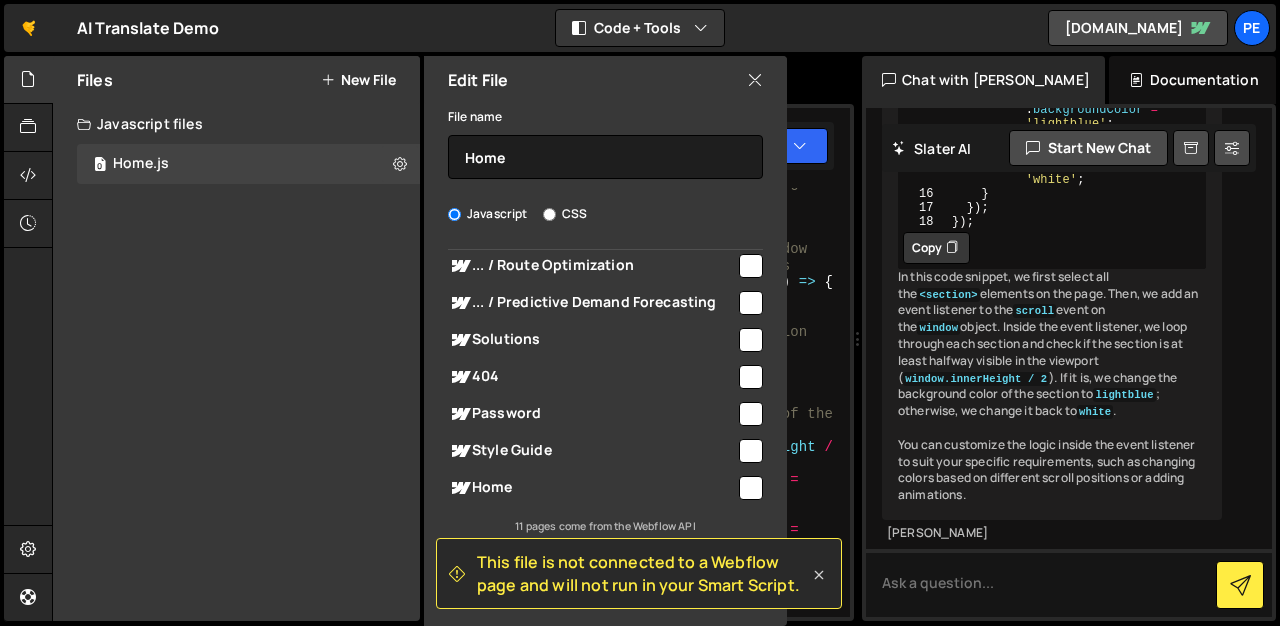 click 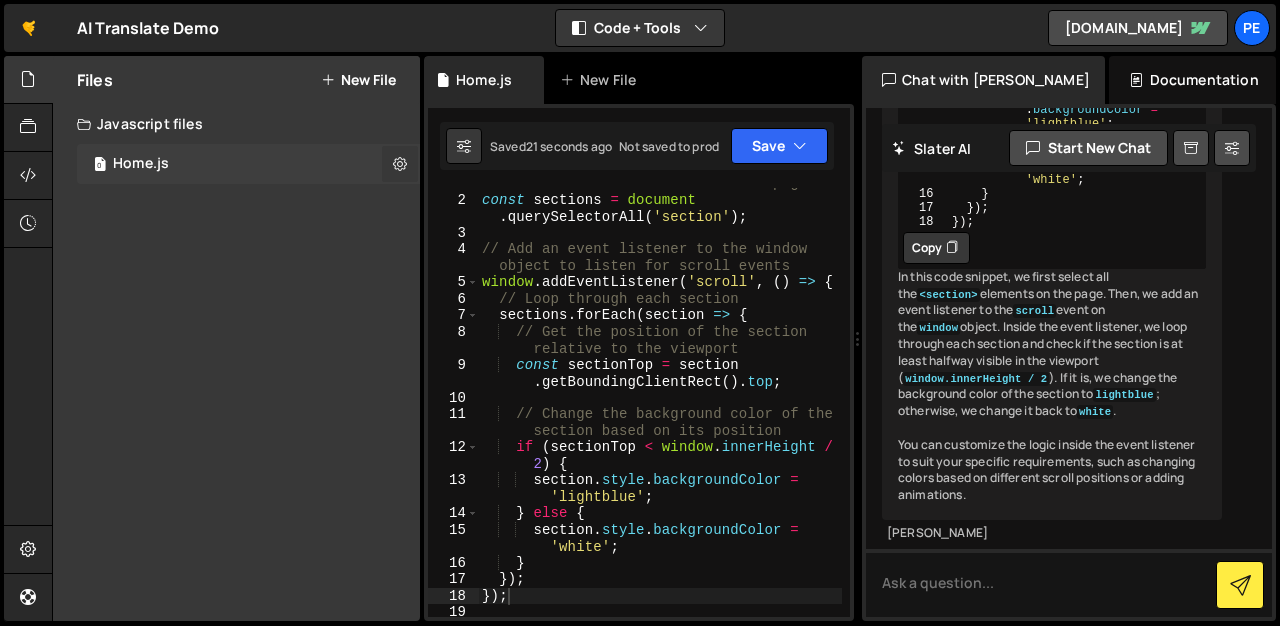 click at bounding box center [400, 163] 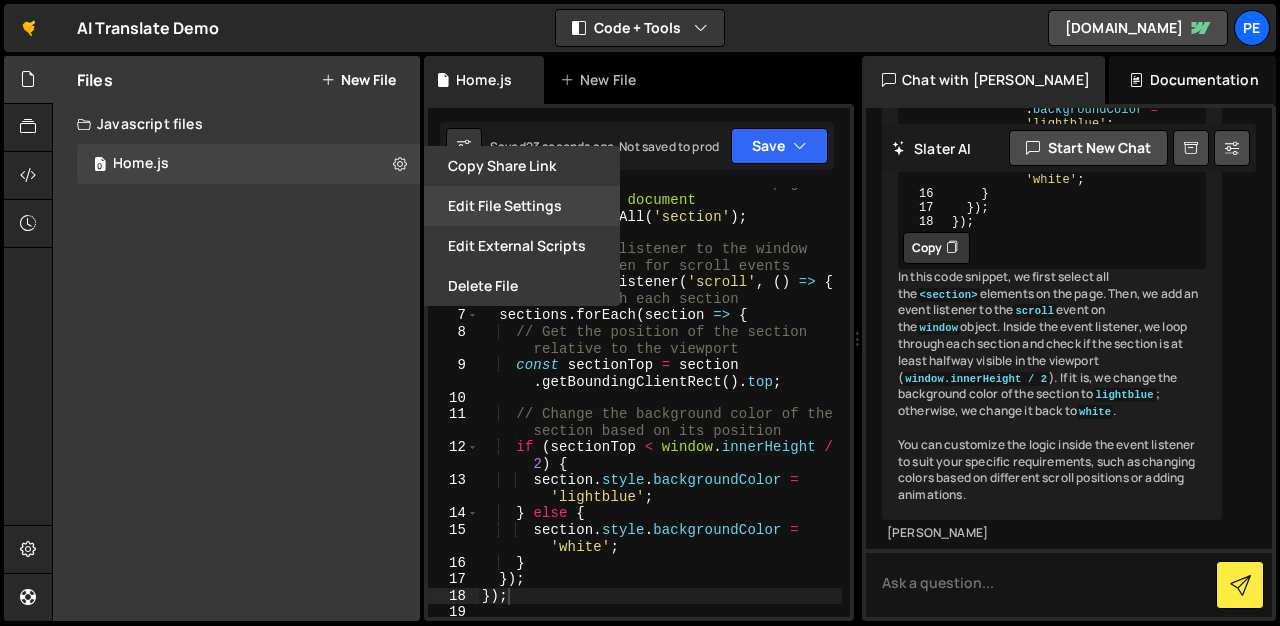 click on "Edit File Settings" at bounding box center [522, 206] 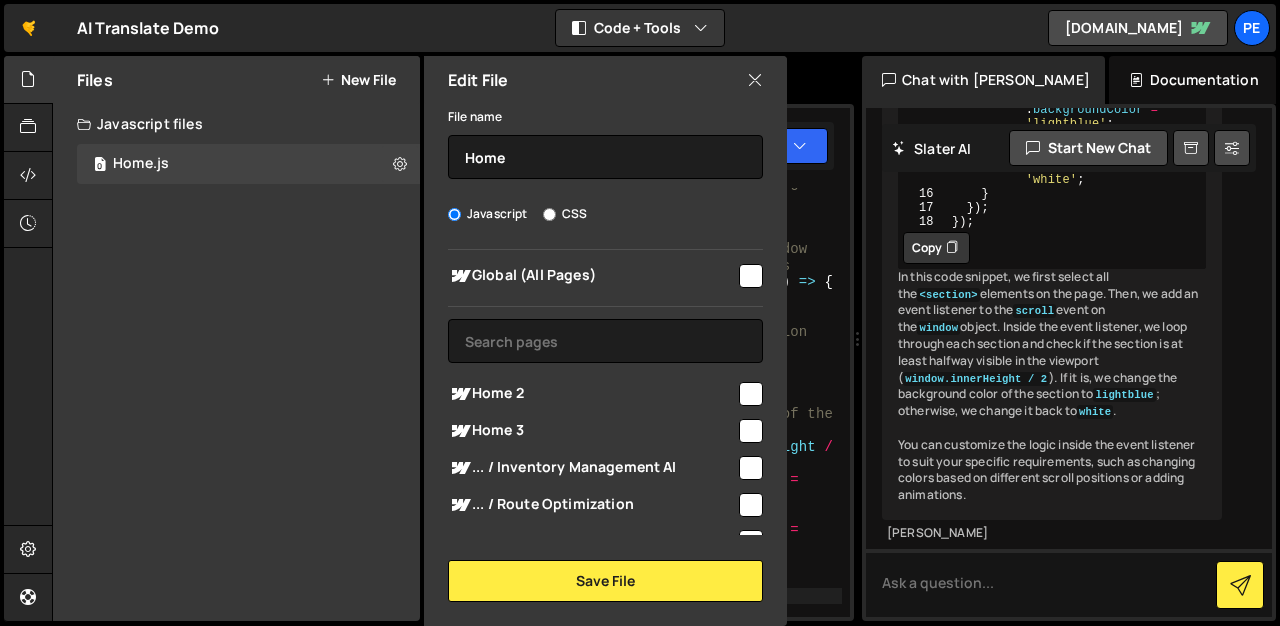 scroll, scrollTop: 0, scrollLeft: 0, axis: both 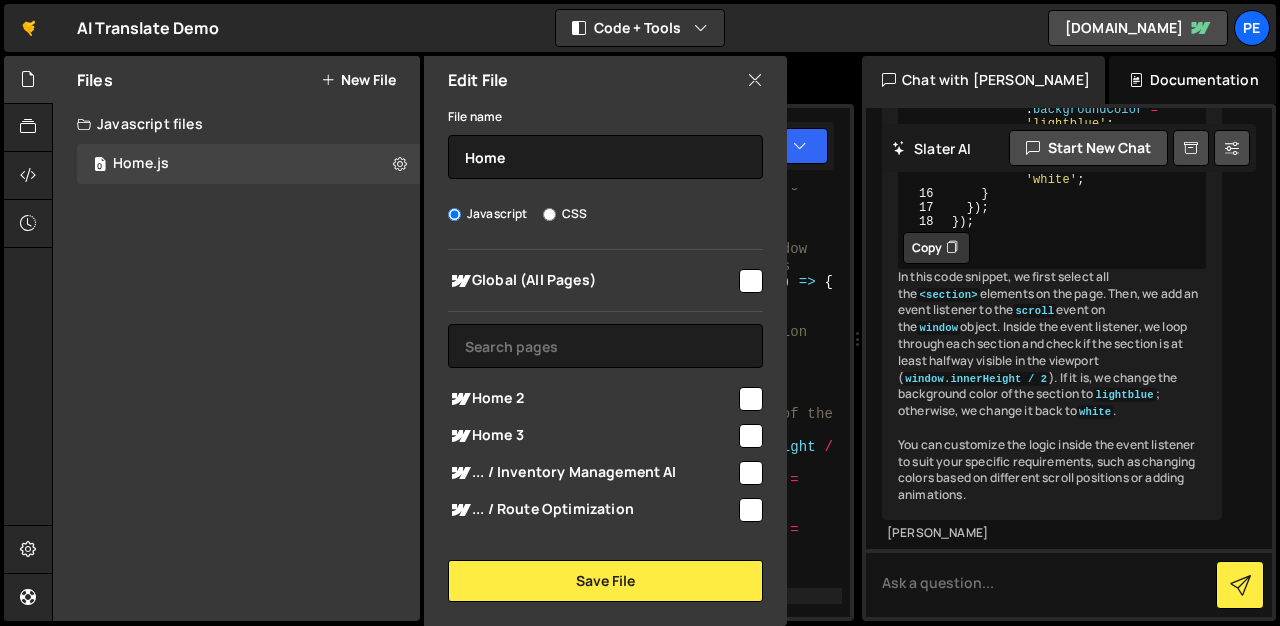 click at bounding box center (751, 281) 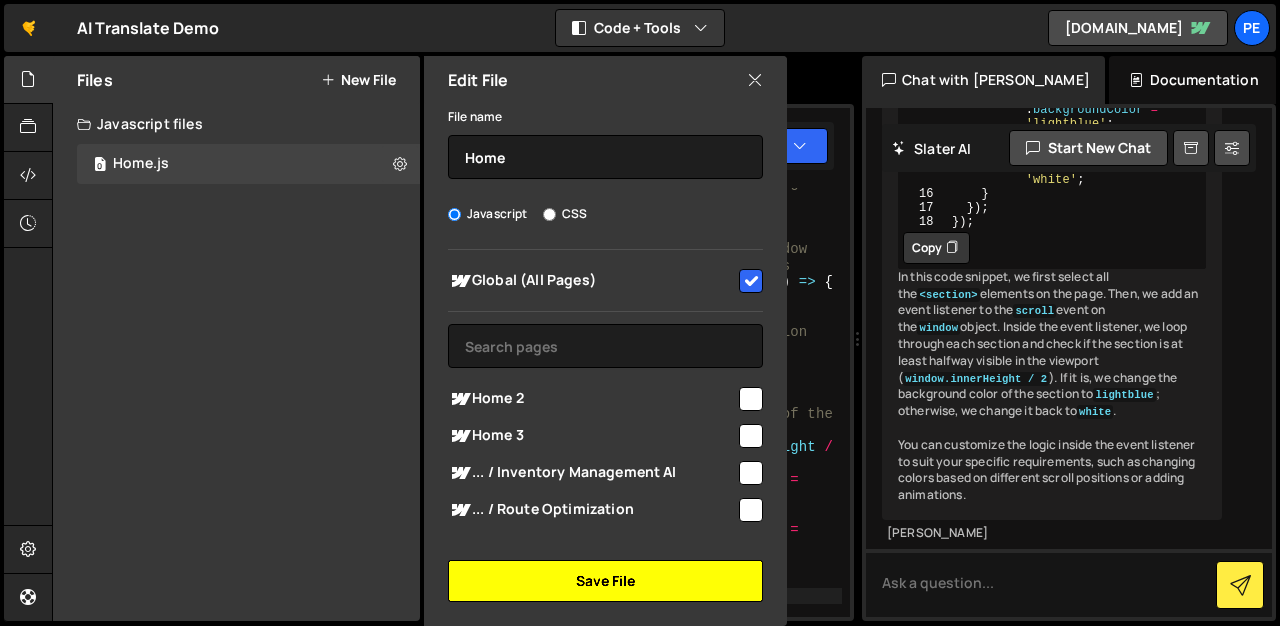 click on "Save File" at bounding box center (605, 581) 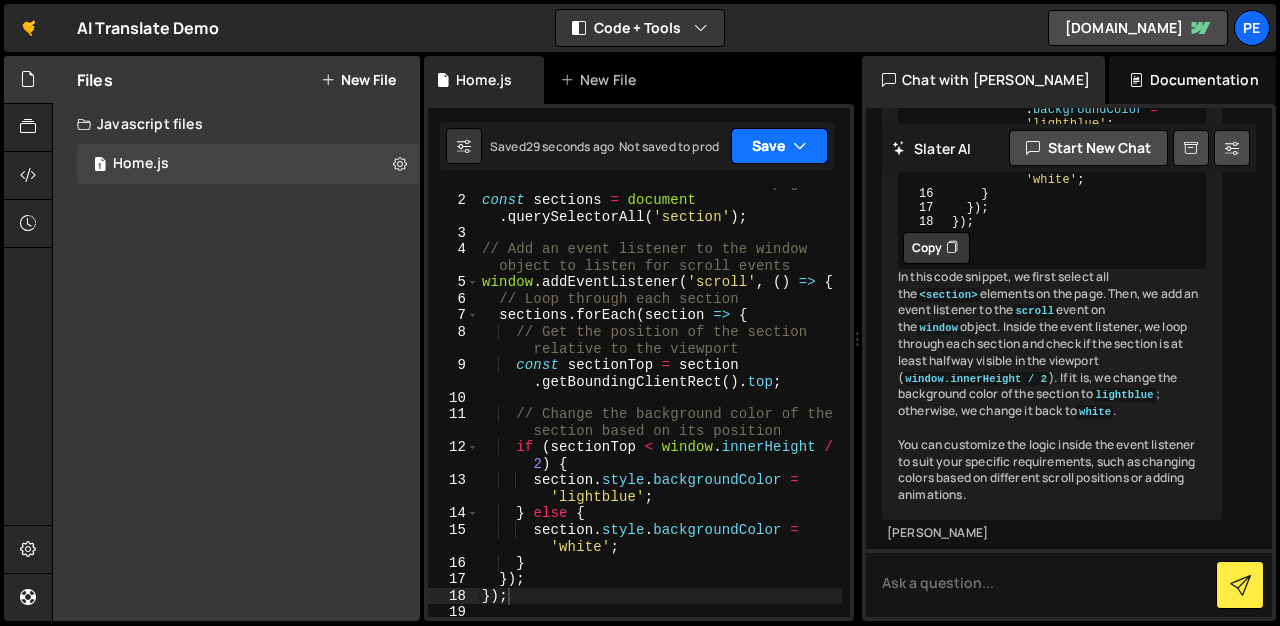 click on "Save" at bounding box center [779, 146] 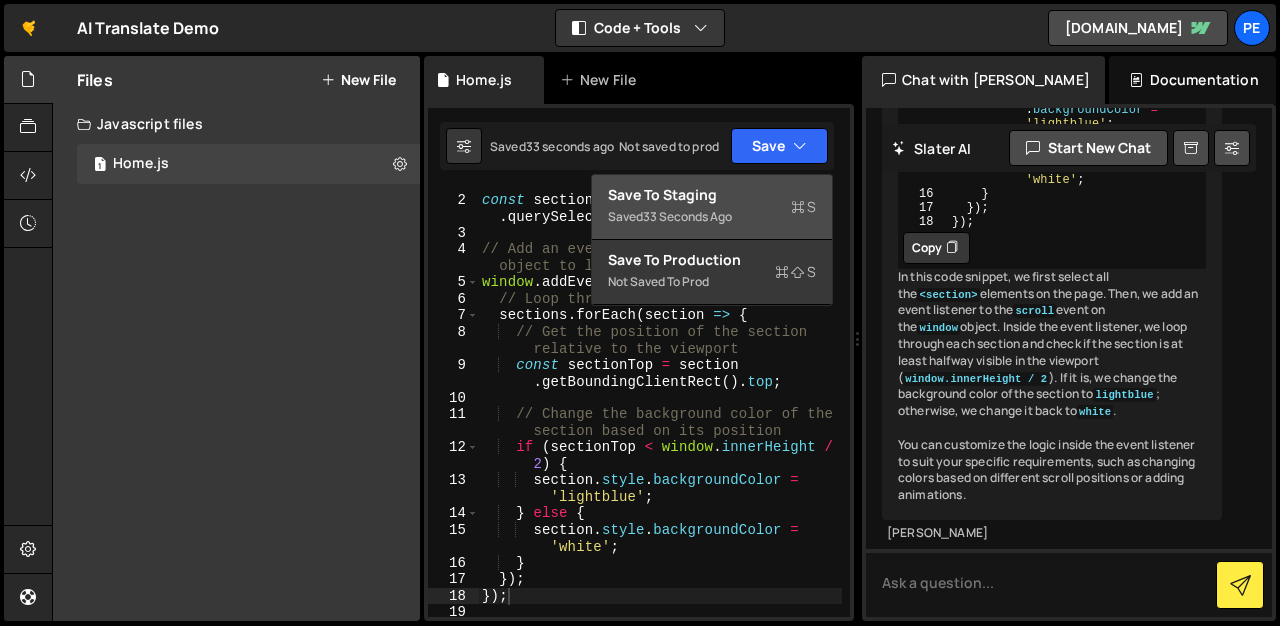 click on "Save to Staging
S" at bounding box center [712, 195] 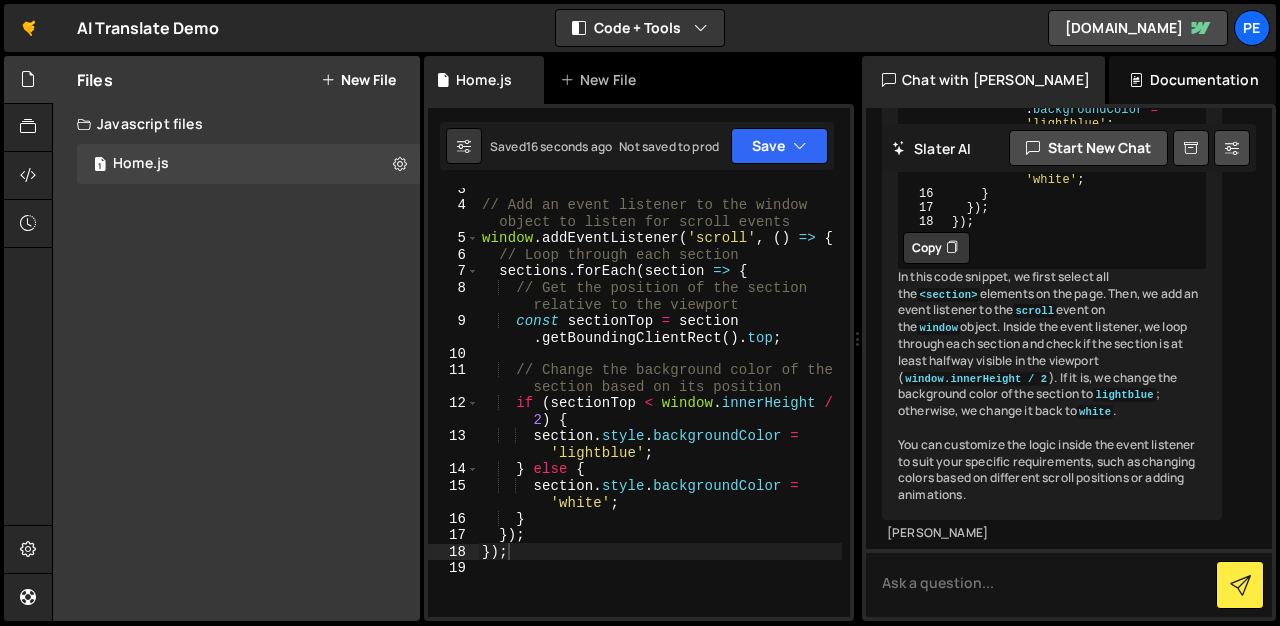 scroll, scrollTop: 60, scrollLeft: 0, axis: vertical 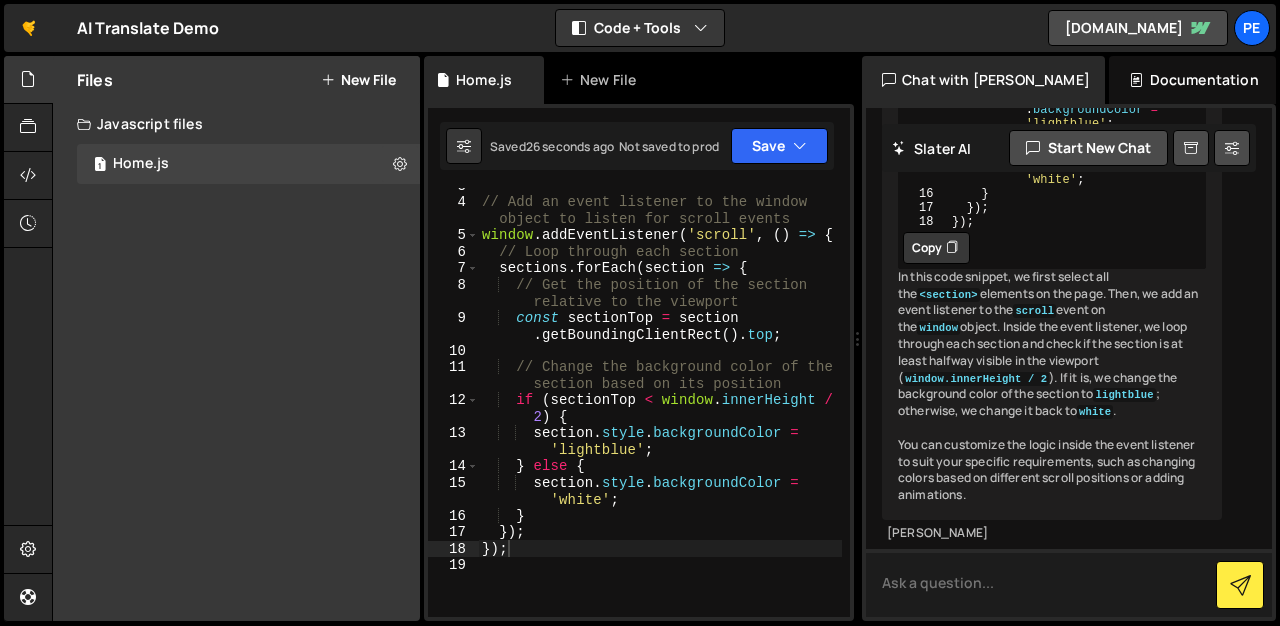 click at bounding box center [1069, 583] 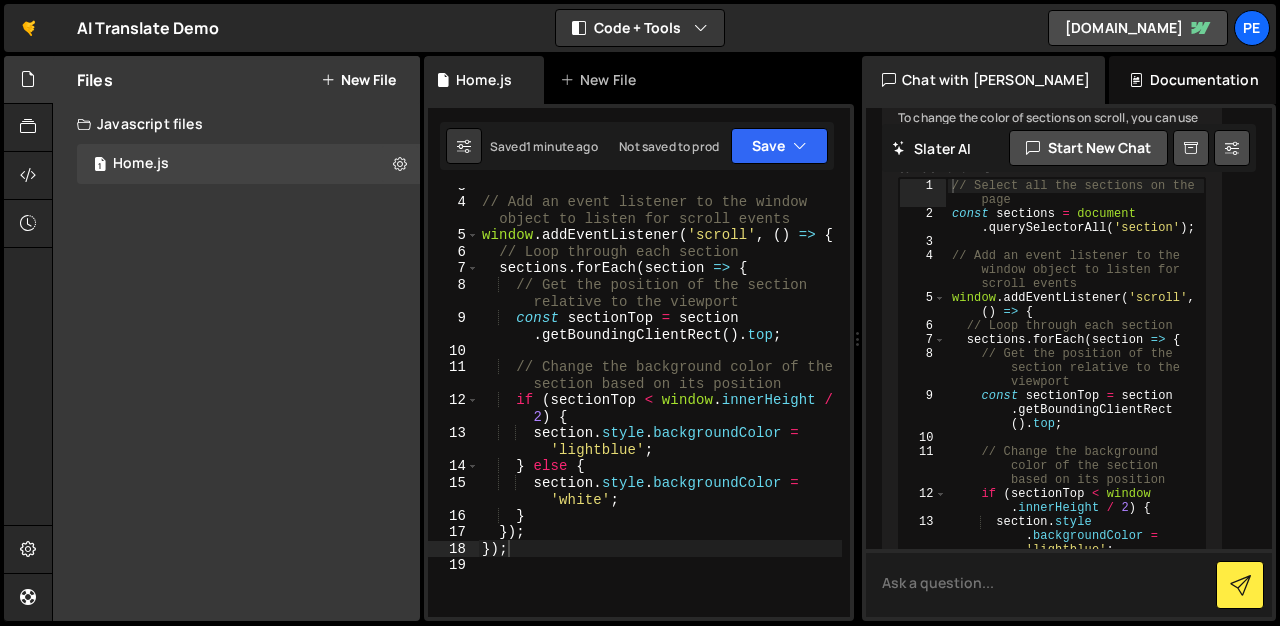 scroll, scrollTop: 0, scrollLeft: 0, axis: both 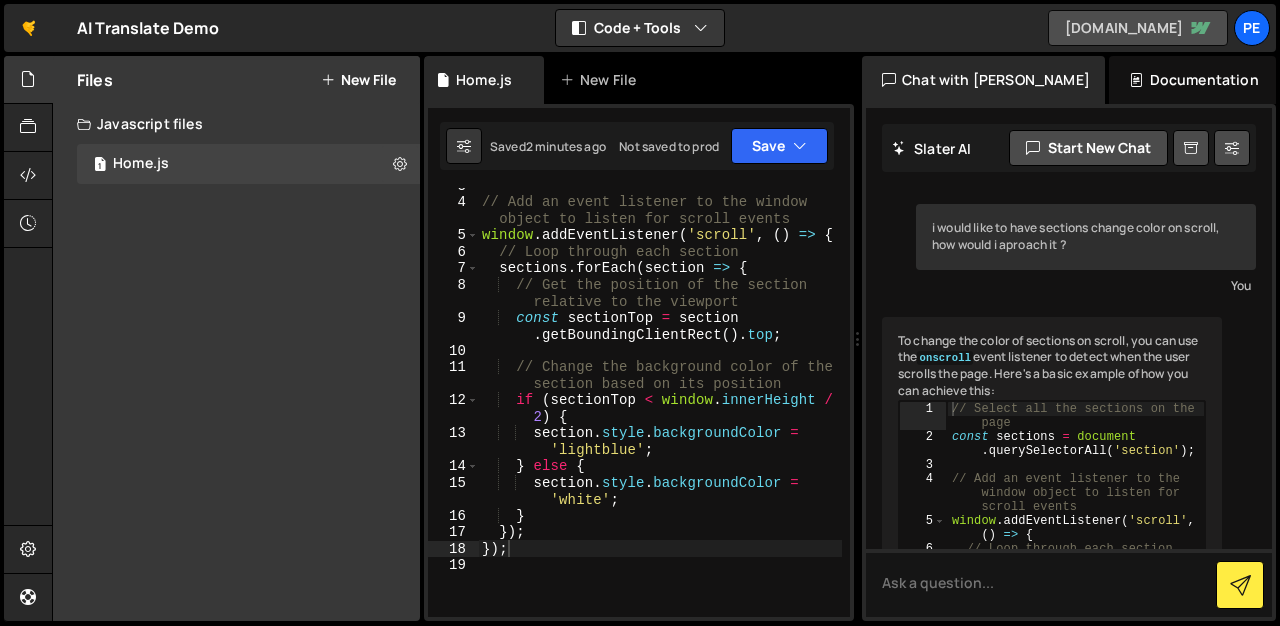 click on "[DOMAIN_NAME]" at bounding box center (1138, 28) 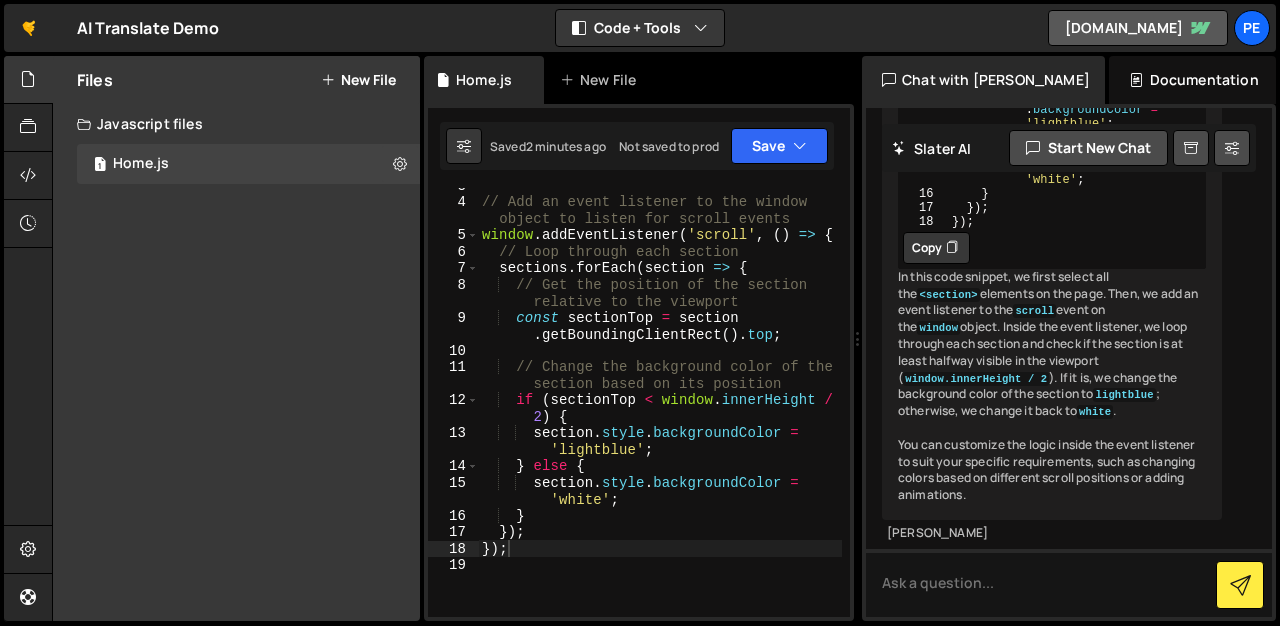 scroll, scrollTop: 702, scrollLeft: 0, axis: vertical 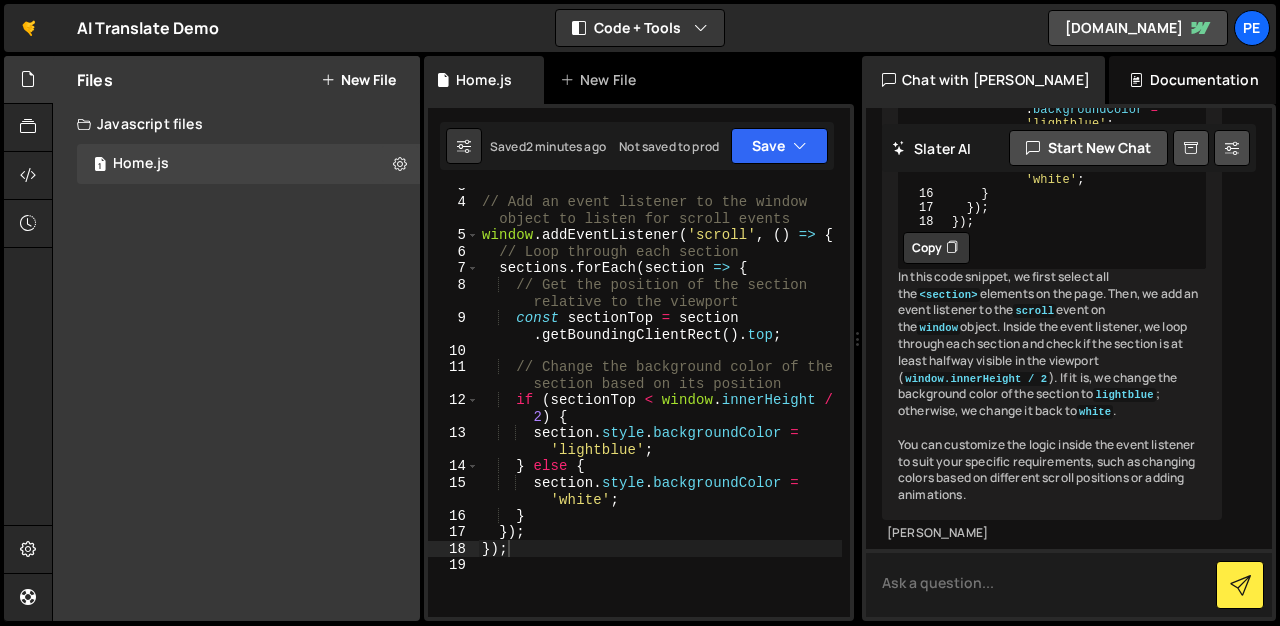 click at bounding box center [1069, 583] 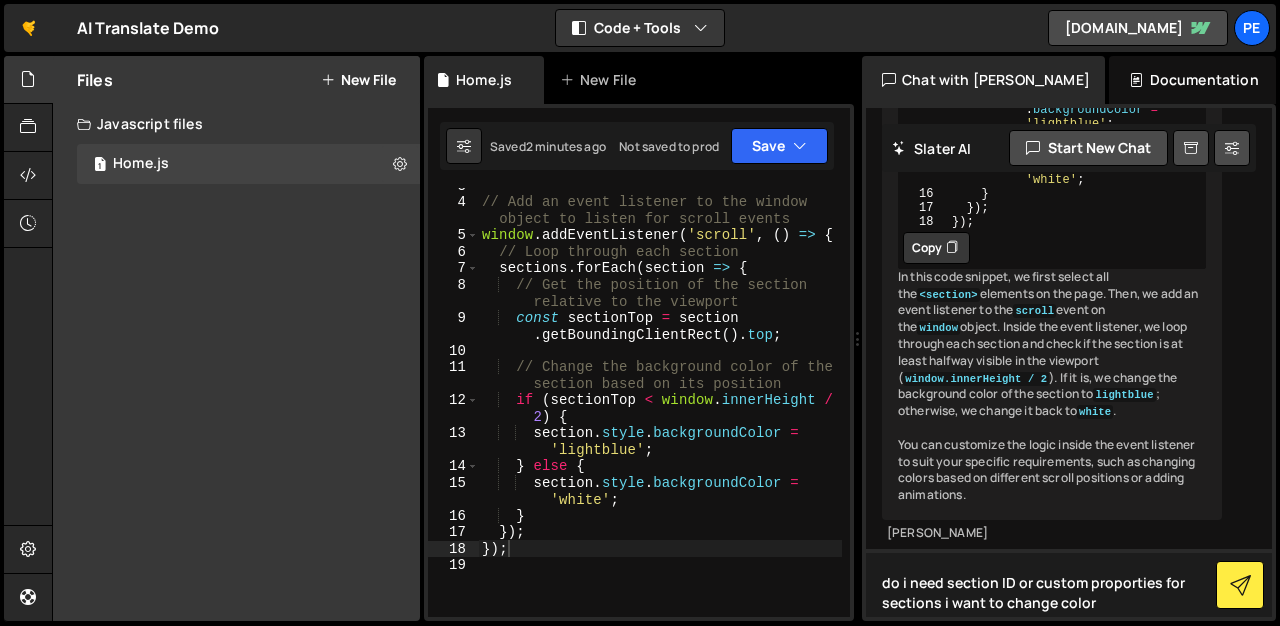 type on "do i need section ID or custom proporties for sections i want to change color?" 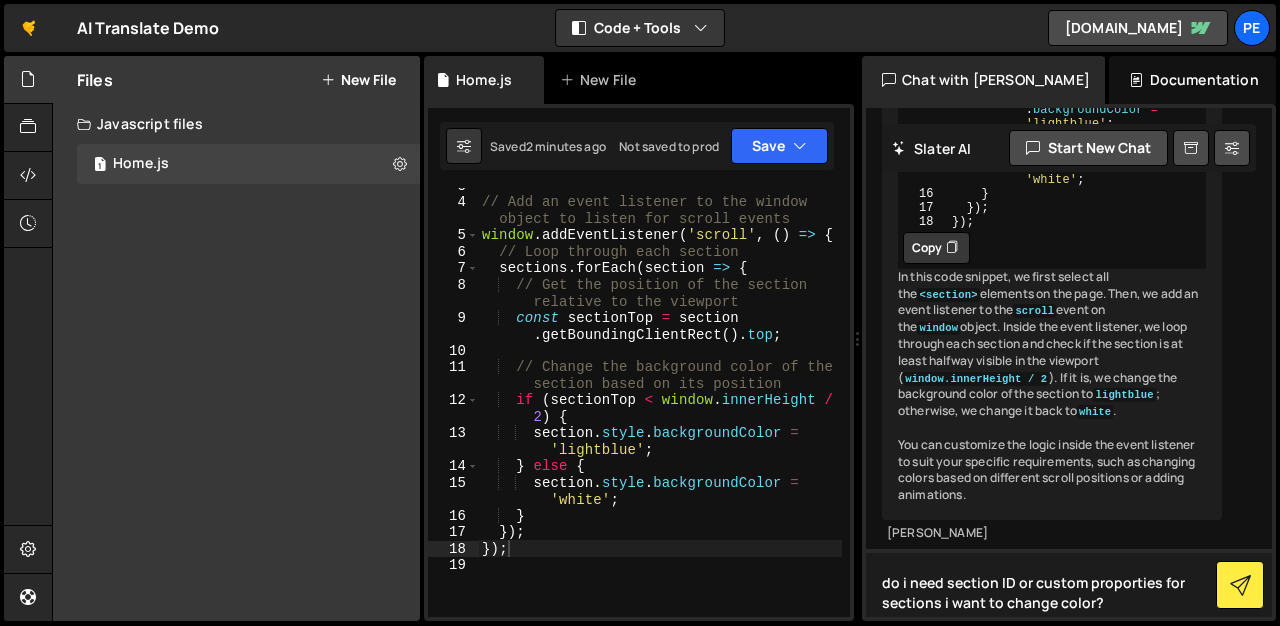 type 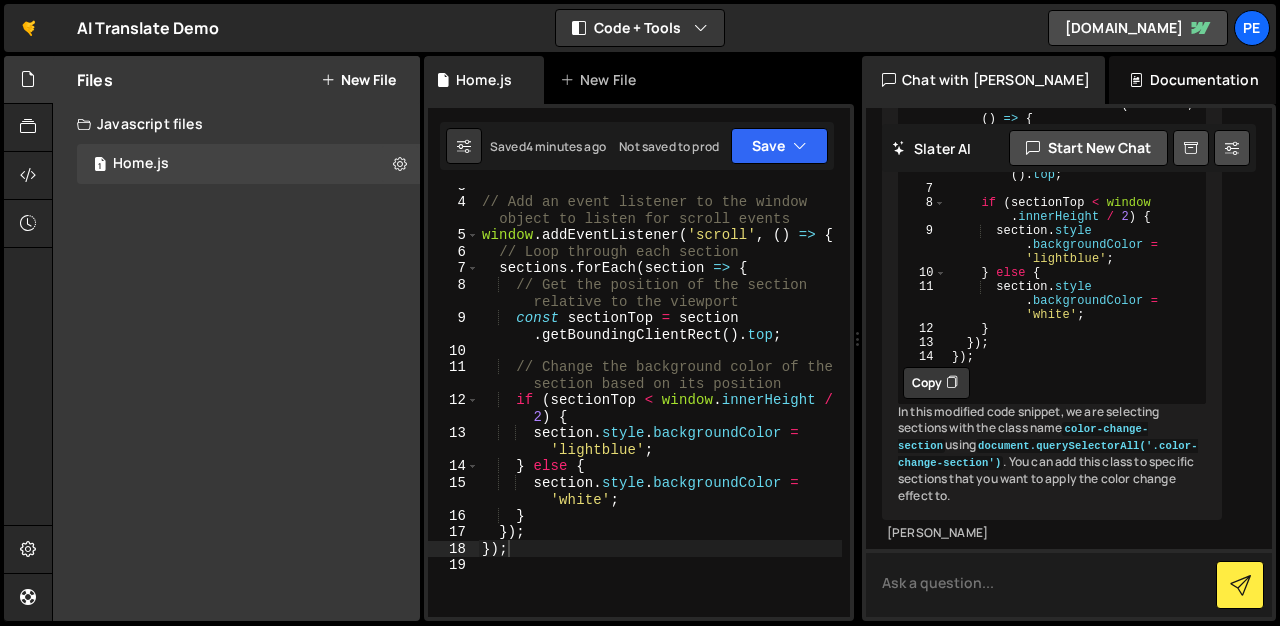 scroll, scrollTop: 1737, scrollLeft: 0, axis: vertical 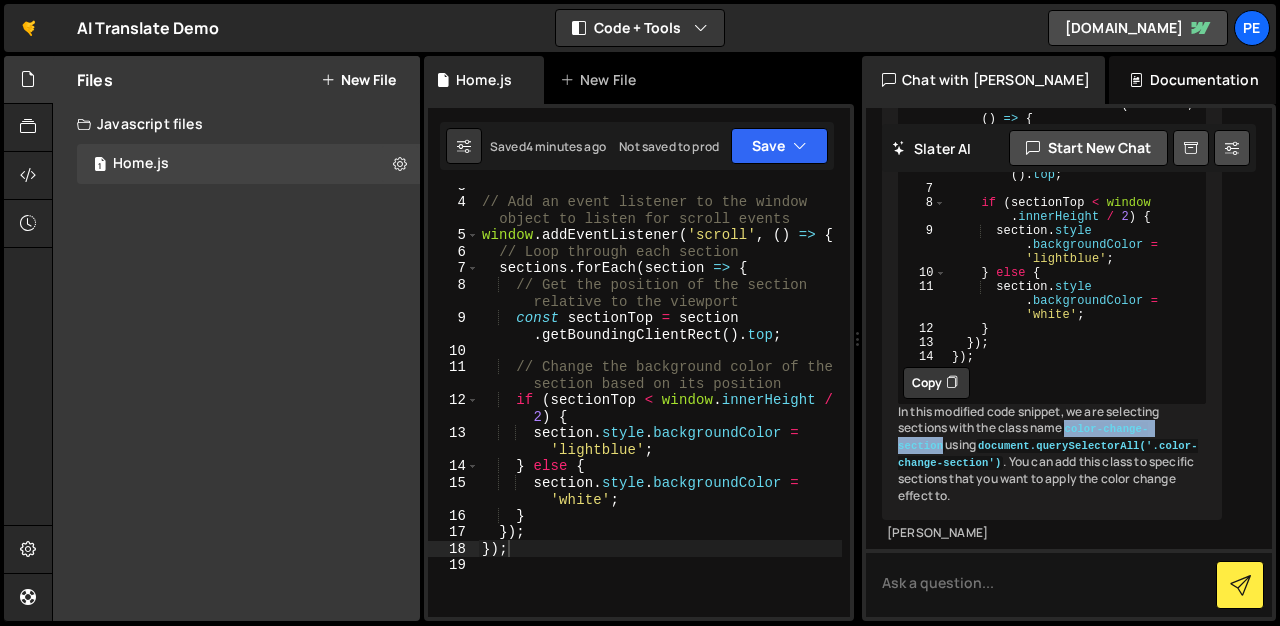 drag, startPoint x: 1200, startPoint y: 428, endPoint x: 1074, endPoint y: 426, distance: 126.01587 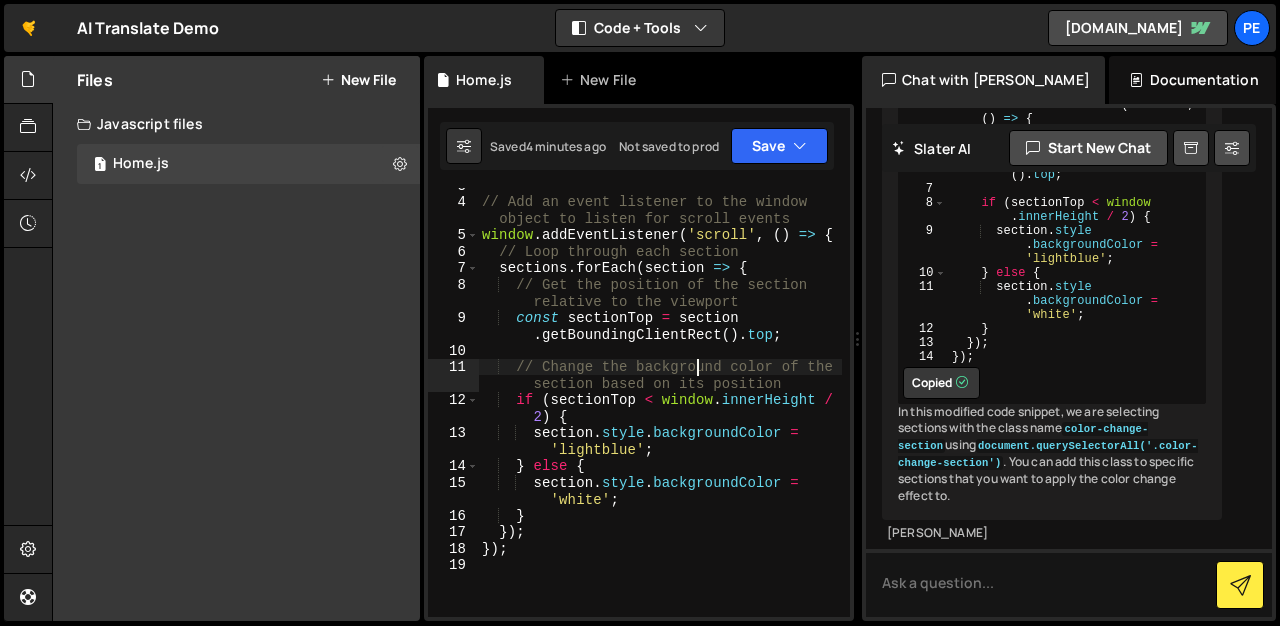 click on "// Add an event listener to the window     object to listen for scroll events window . addEventListener ( 'scroll' ,   ( )   =>   {    // Loop through each section    sections . forEach ( section   =>   {       // Get the position of the section         relative to the viewport       const   sectionTop   =   section        . getBoundingClientRect ( ) . top ;       // Change the background color of the         section based on its position       if   ( sectionTop   <   window . innerHeight   /          2 )   {          section . style . backgroundColor   =            'lightblue' ;       }   else   {          section . style . backgroundColor   =            'white' ;       }    }) ; }) ;" at bounding box center [660, 408] 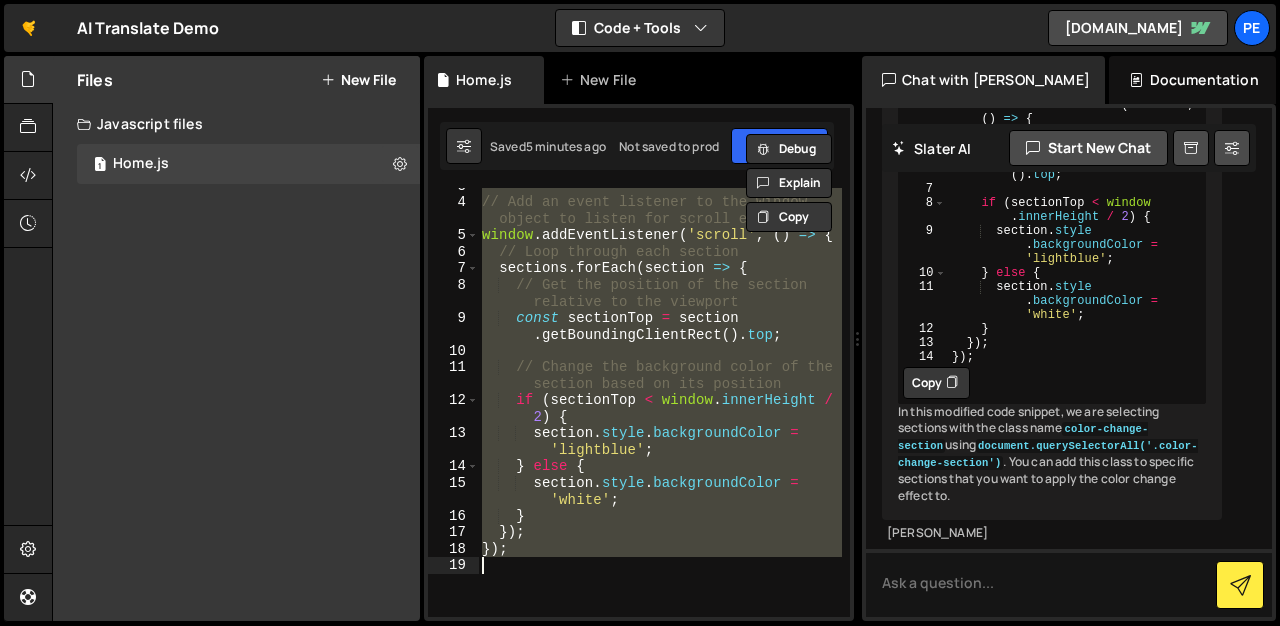 paste 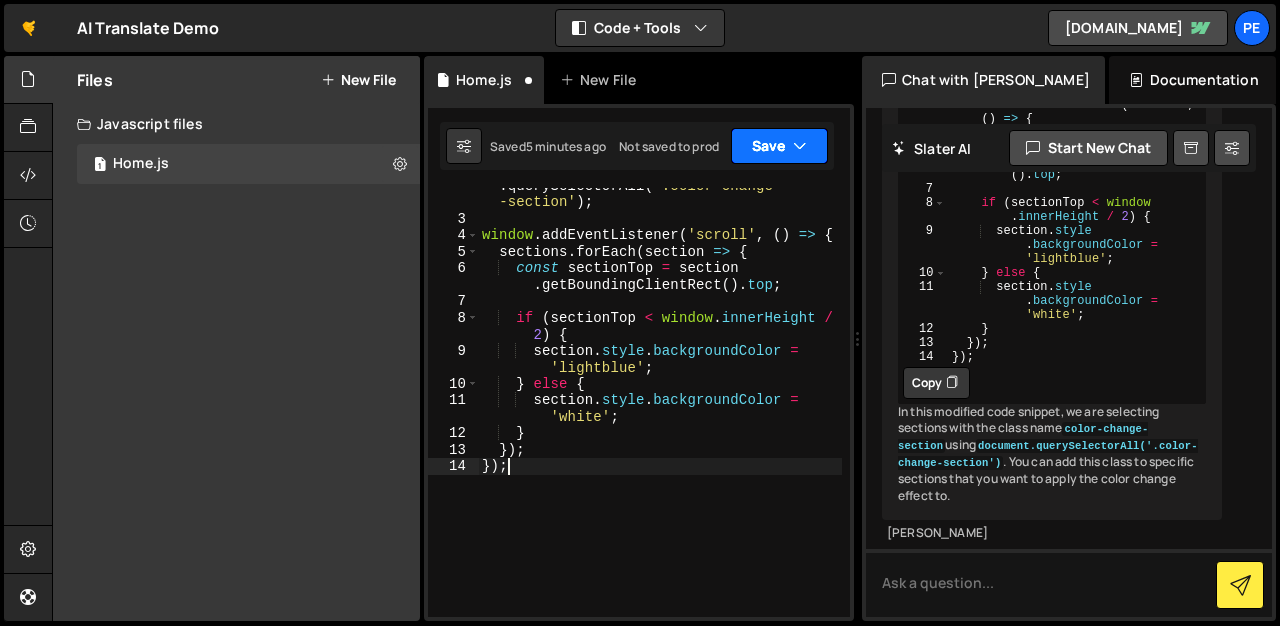 click on "Save" at bounding box center [779, 146] 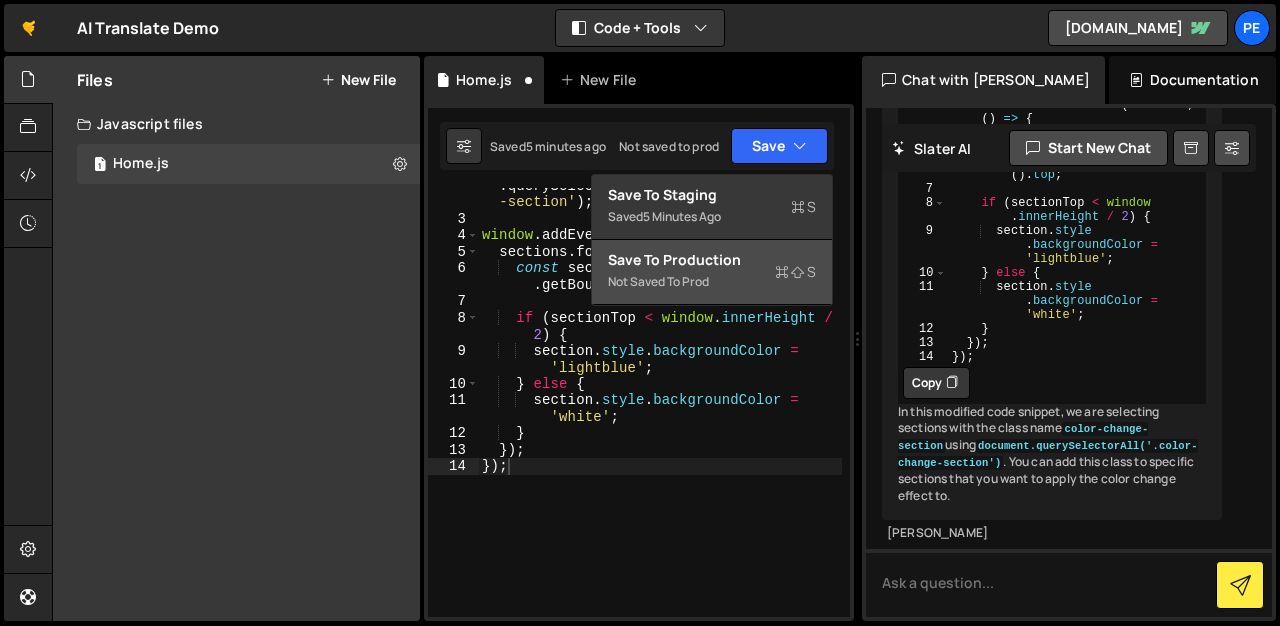 click on "Save to Production
S" at bounding box center [712, 260] 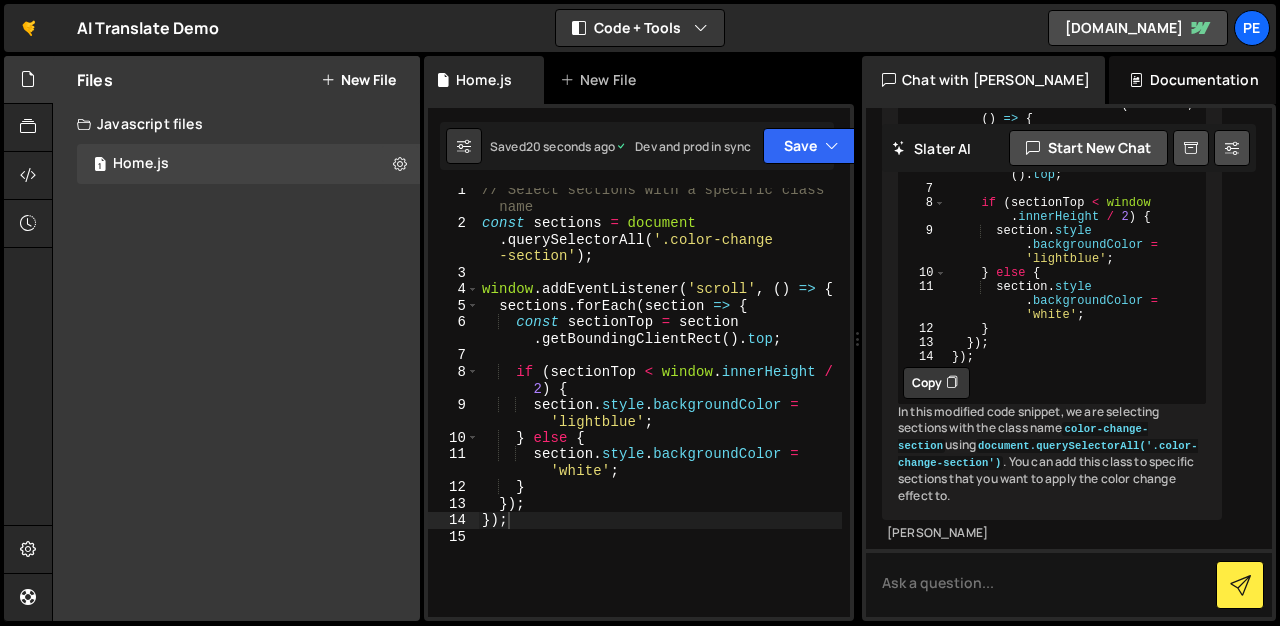 scroll, scrollTop: 0, scrollLeft: 0, axis: both 